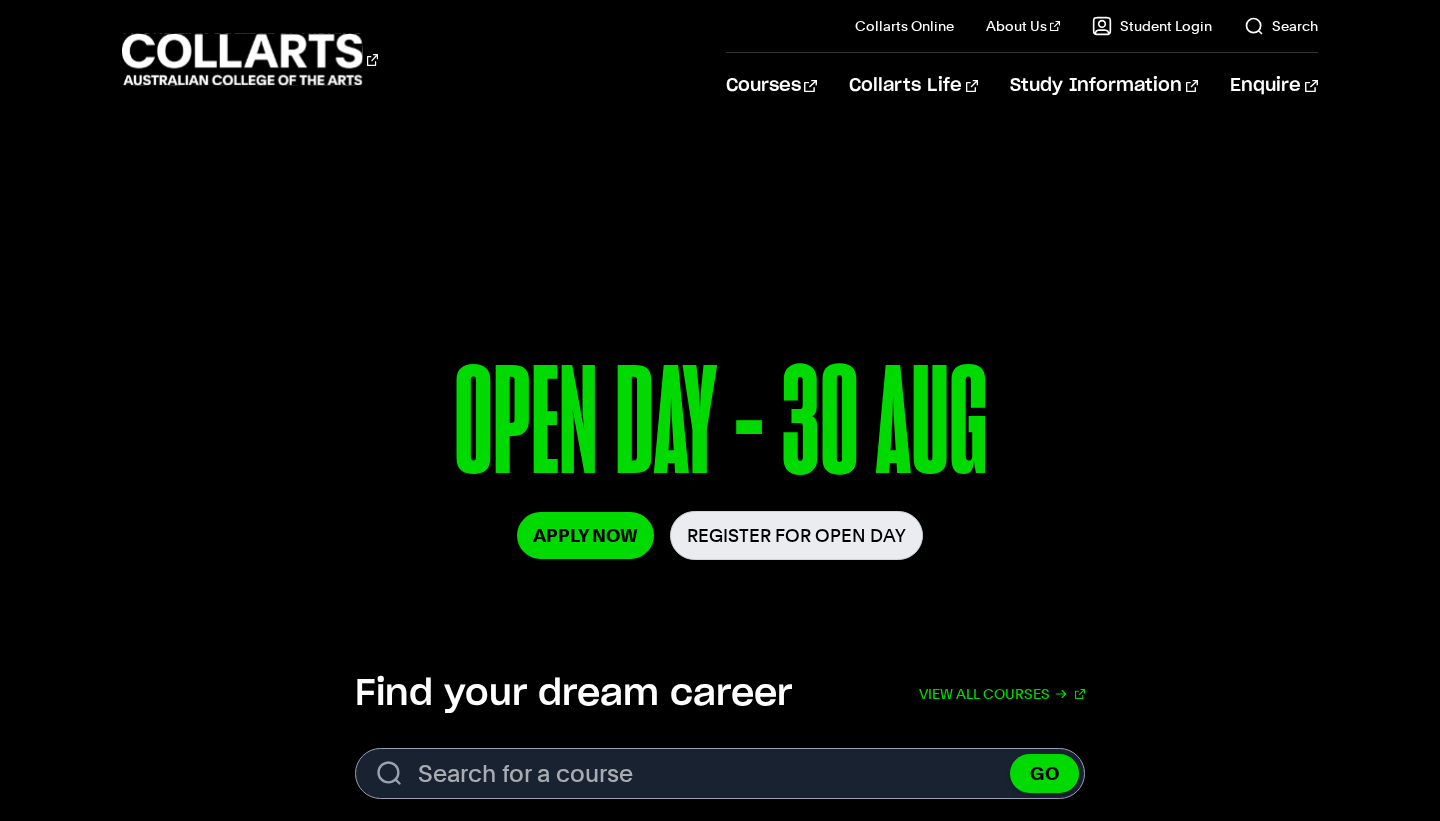 scroll, scrollTop: 114, scrollLeft: 0, axis: vertical 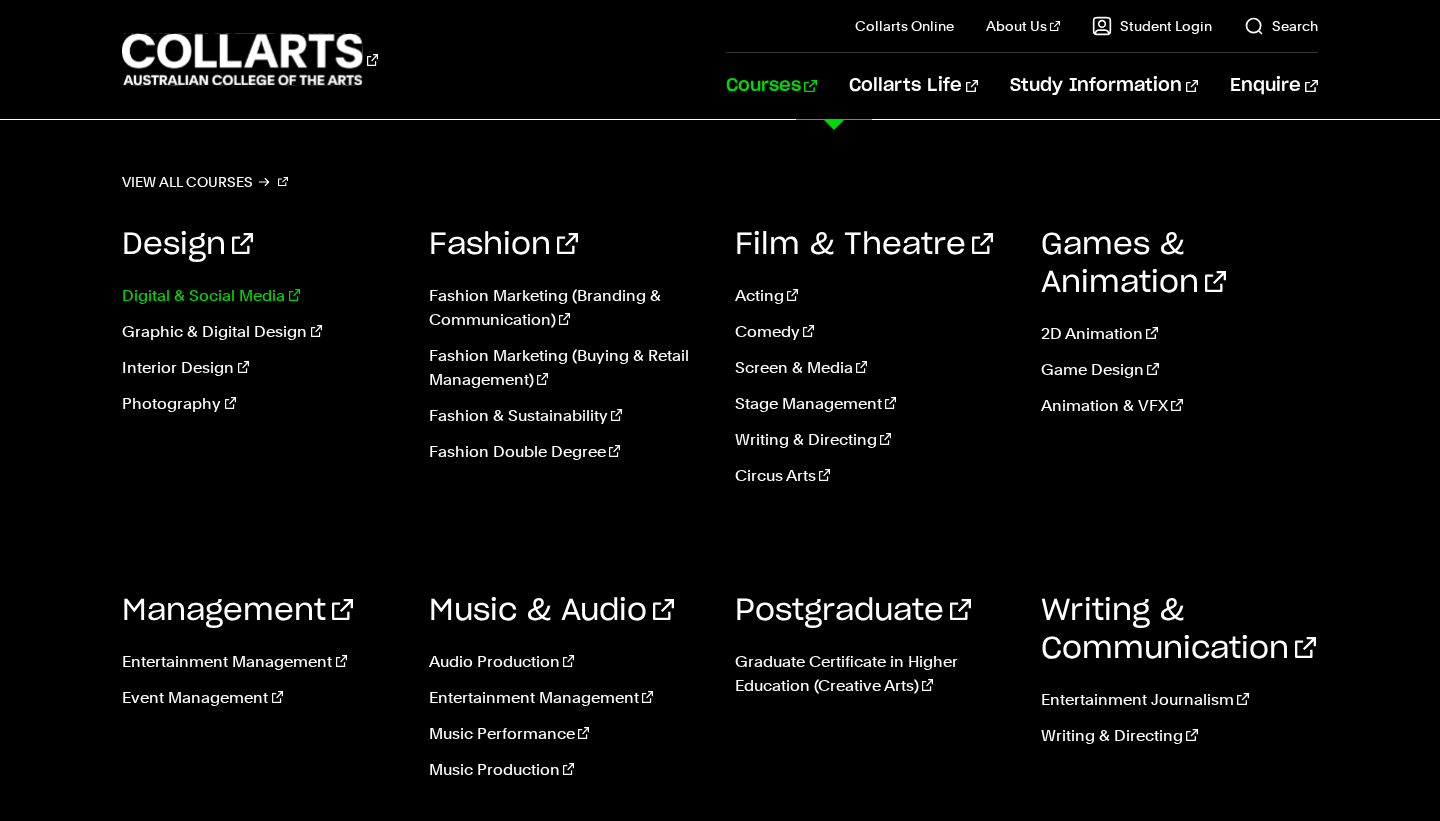 click on "Digital & Social Media" at bounding box center (260, 296) 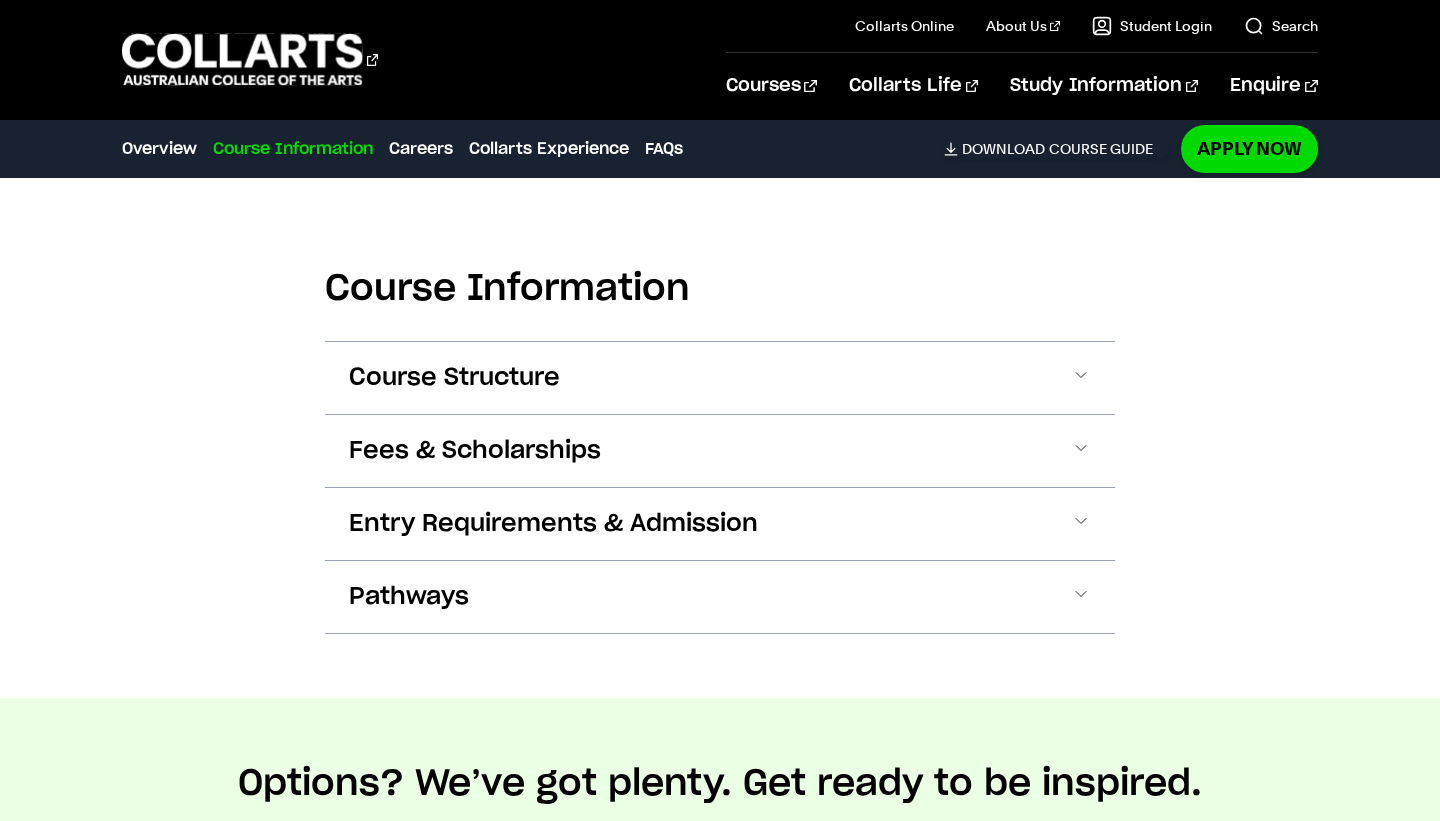scroll, scrollTop: 1964, scrollLeft: 0, axis: vertical 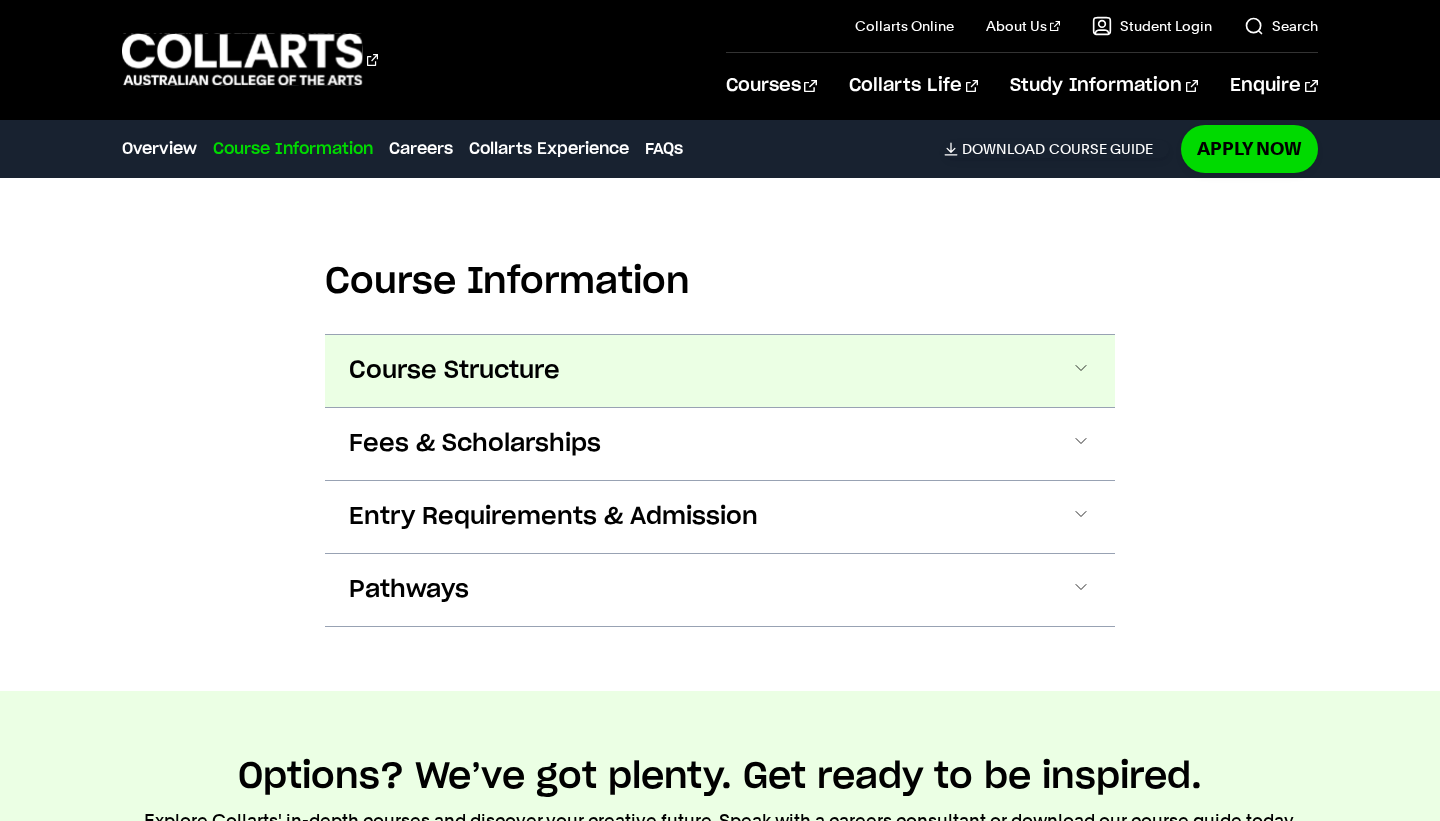 click at bounding box center [1081, 371] 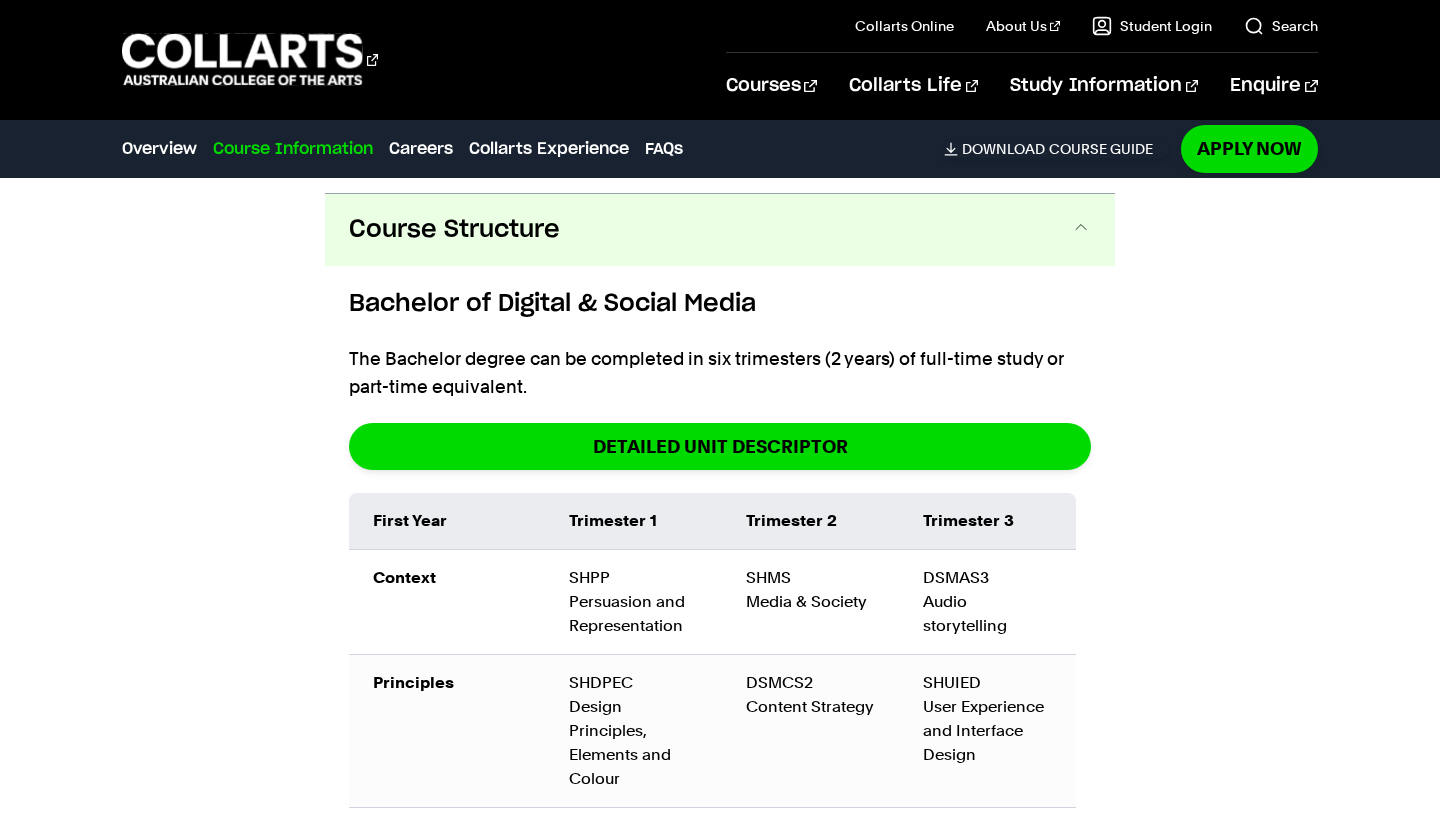 scroll, scrollTop: 2119, scrollLeft: 0, axis: vertical 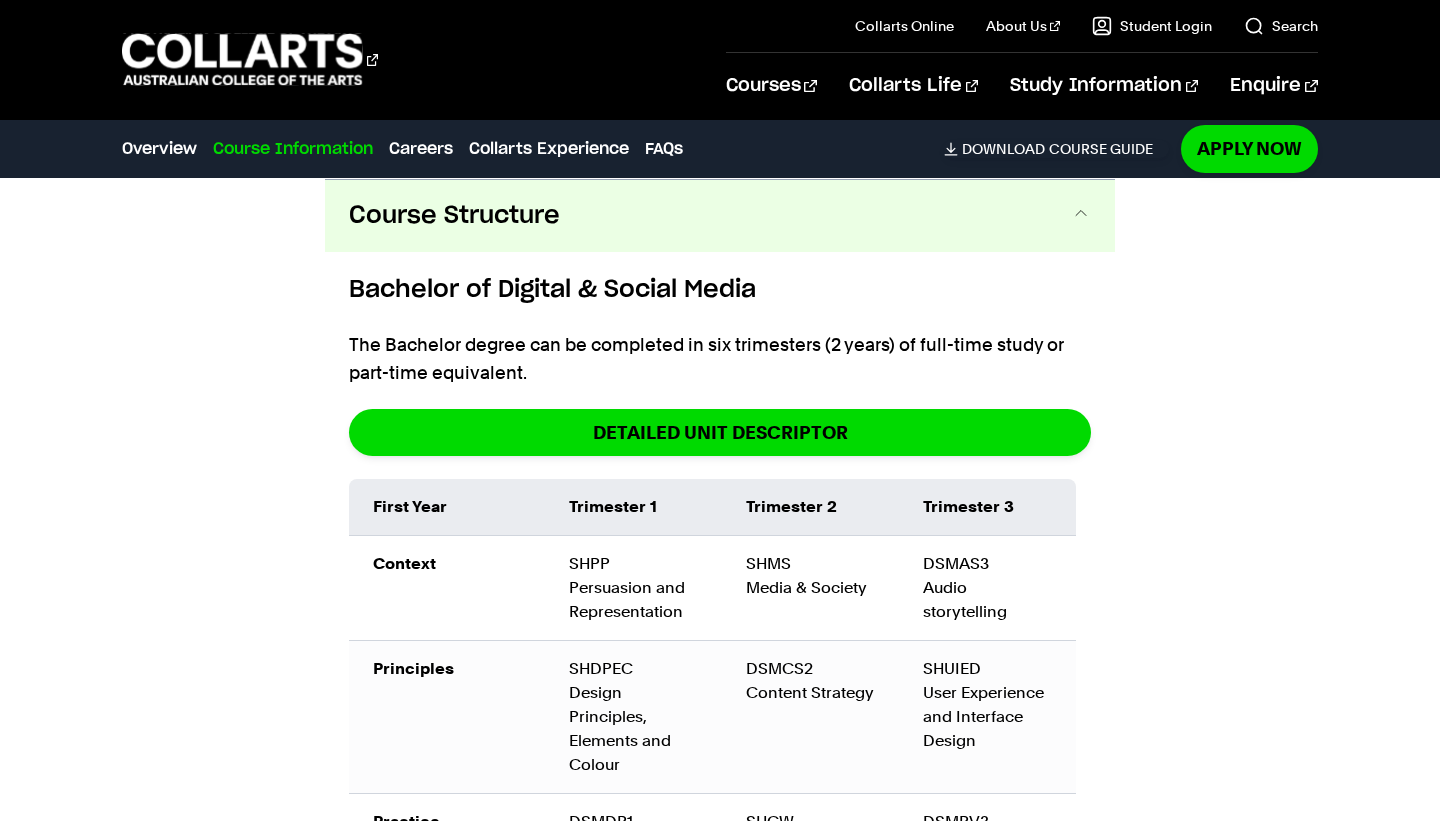click at bounding box center (1081, 216) 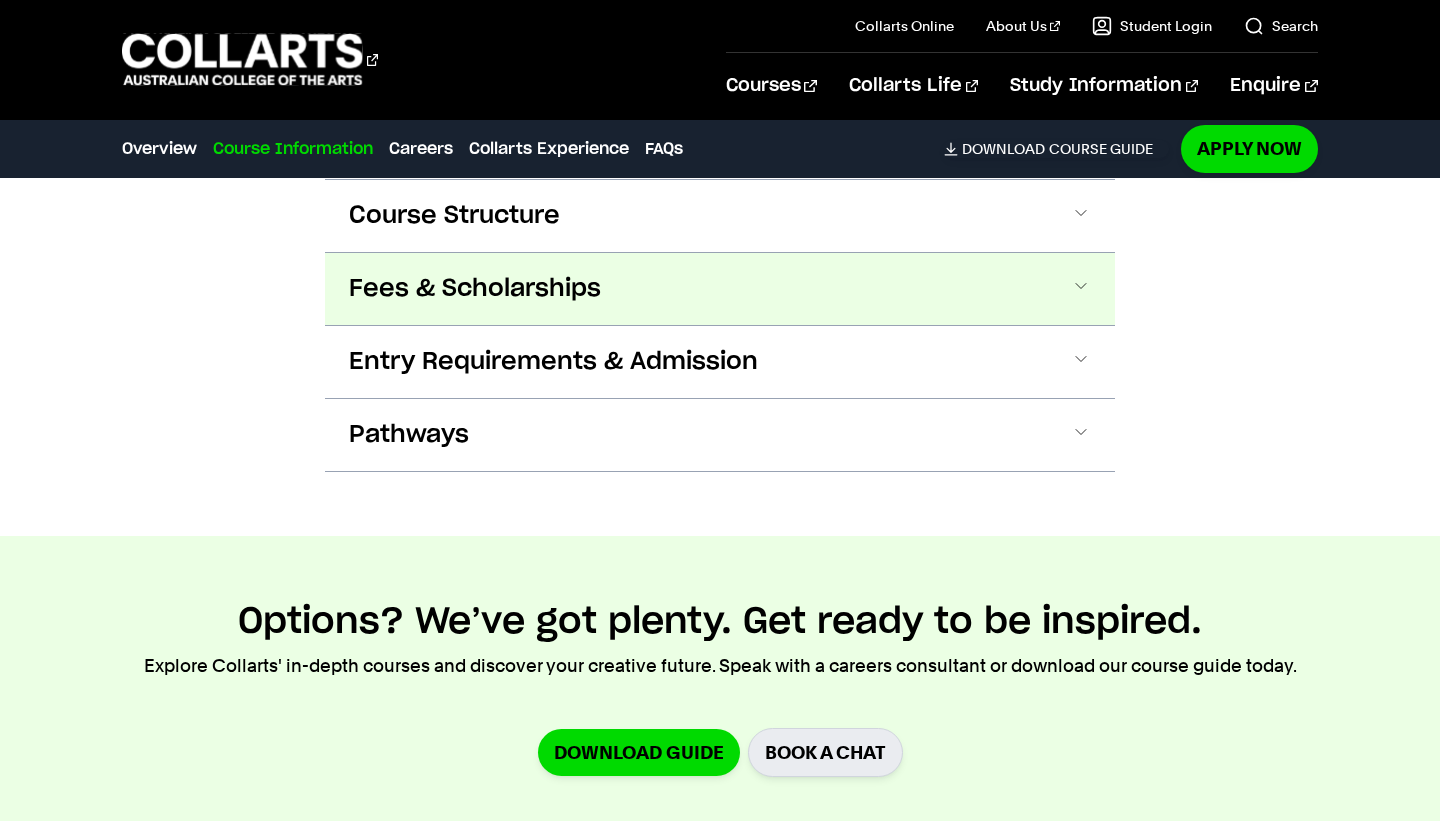 click on "Fees & Scholarships" at bounding box center [720, 289] 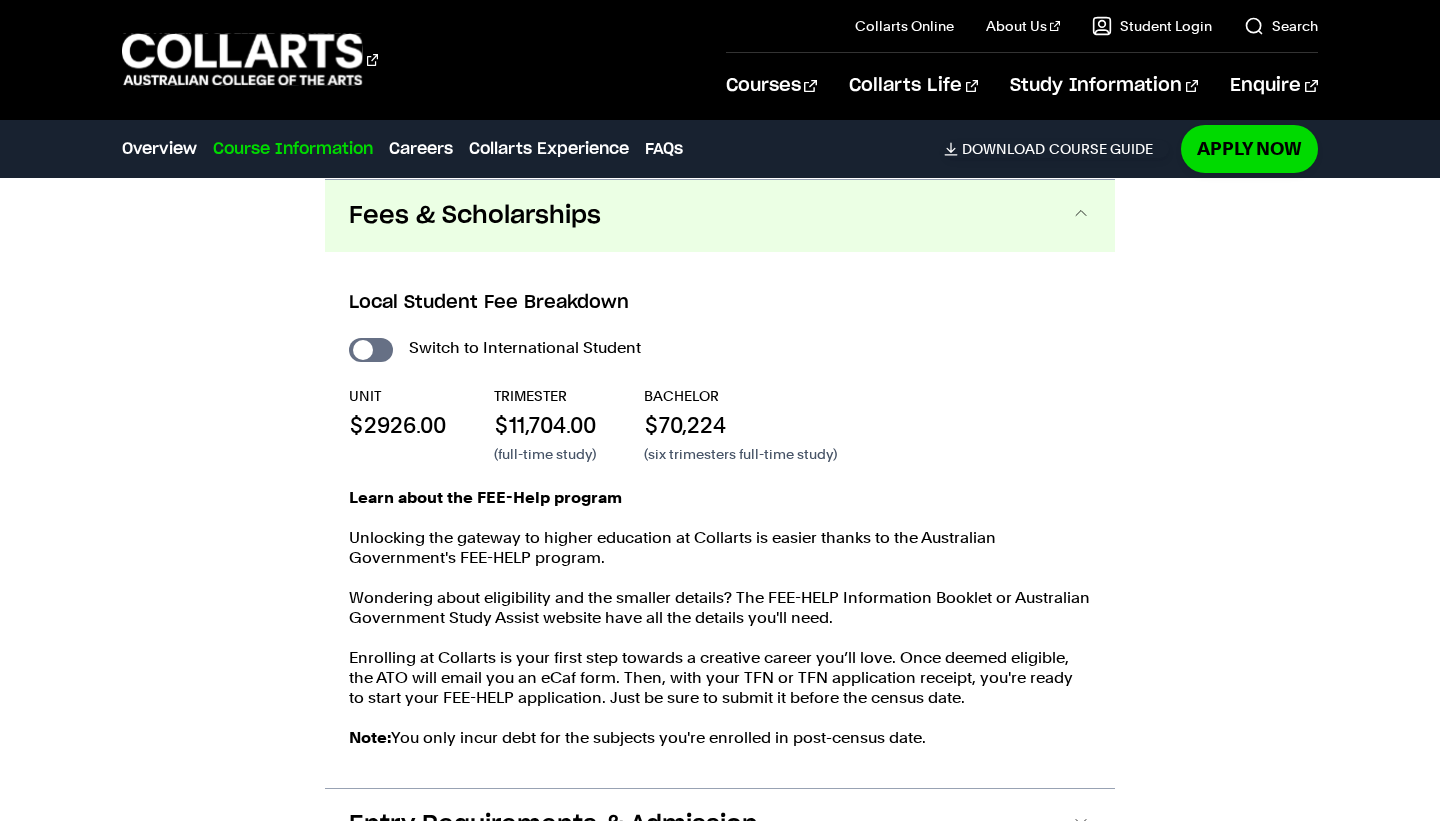 scroll, scrollTop: 2186, scrollLeft: 0, axis: vertical 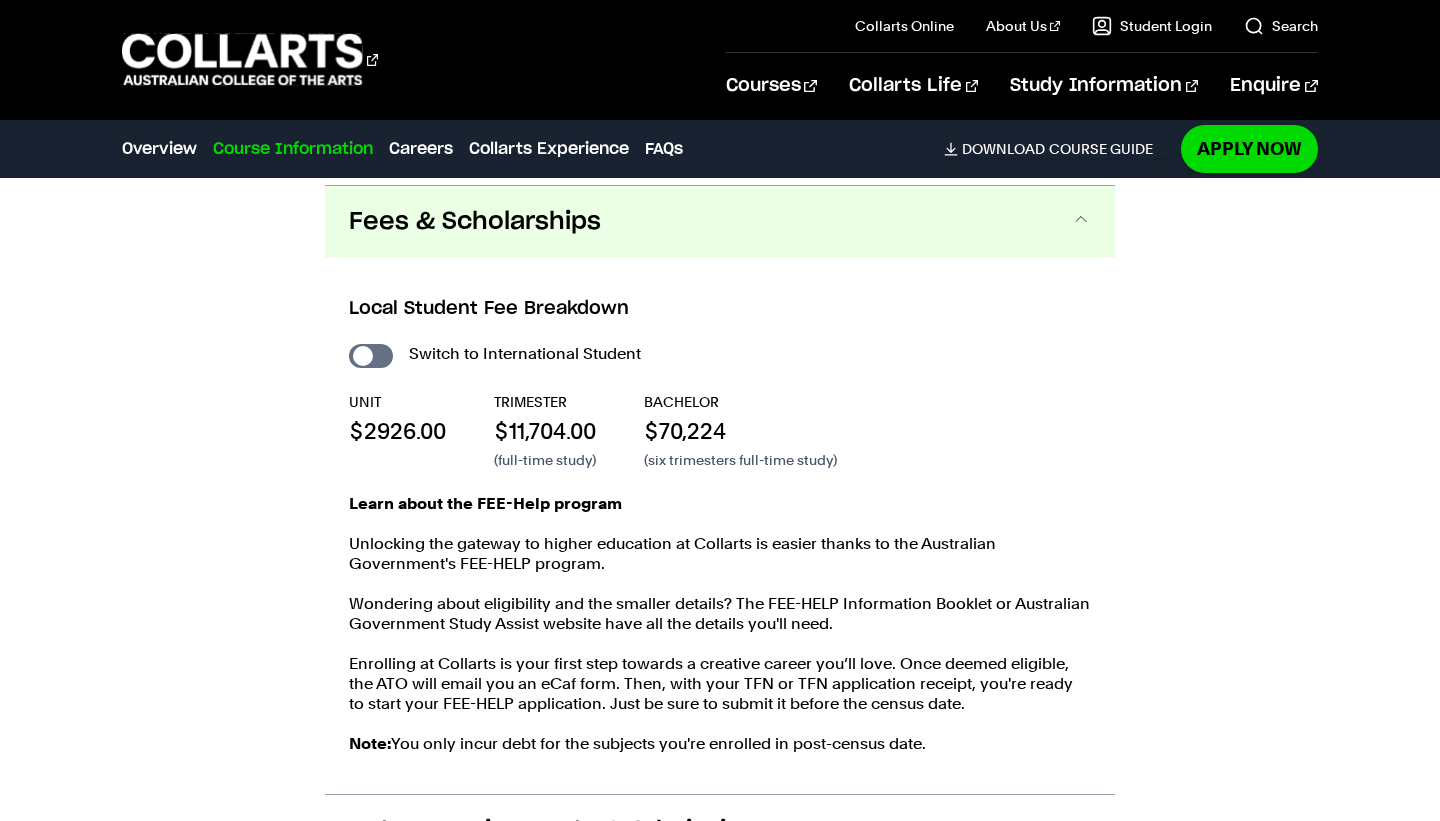 click on "Fees & Scholarships" at bounding box center (720, 222) 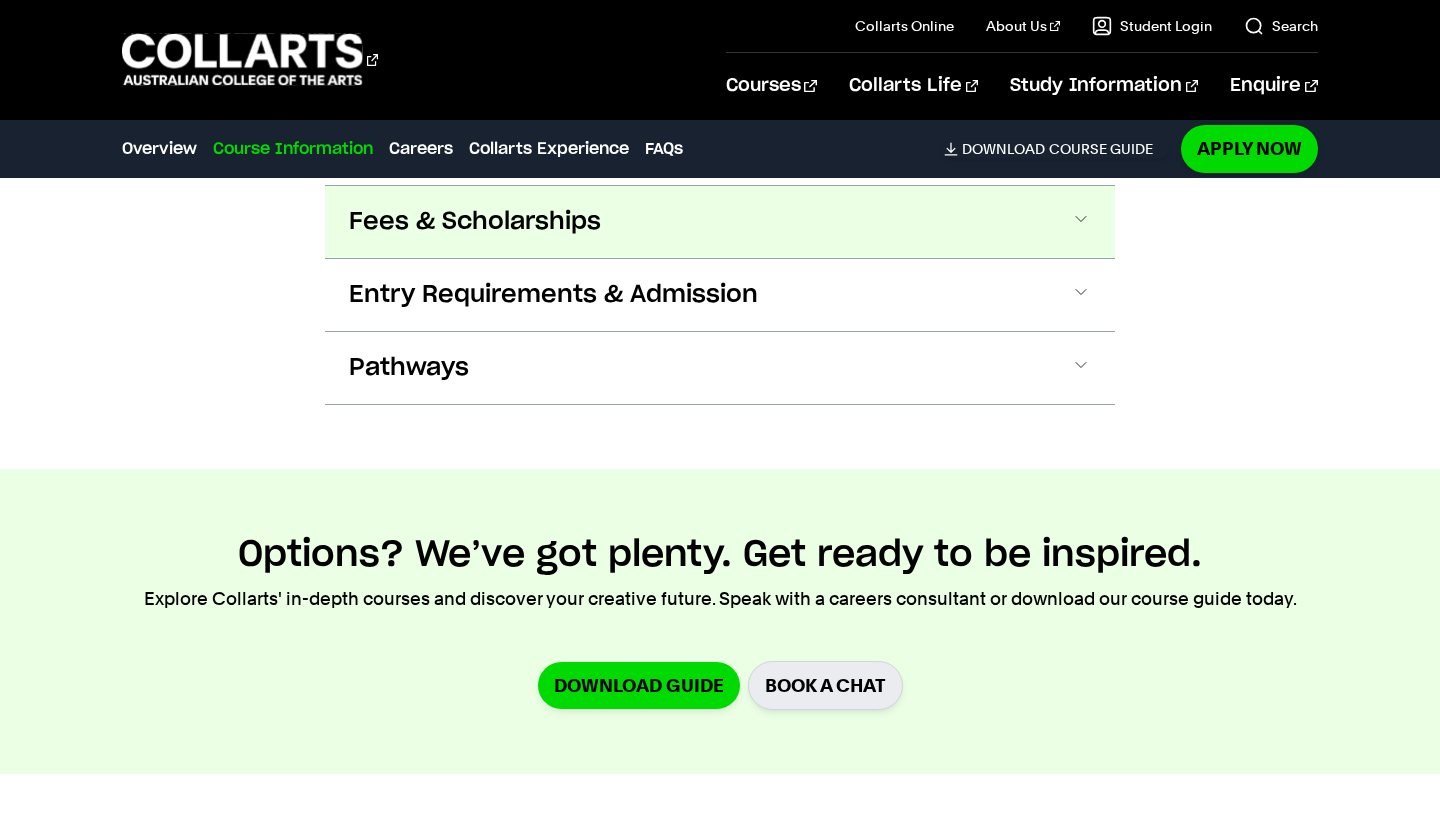 click on "Fees & Scholarships" at bounding box center [720, 222] 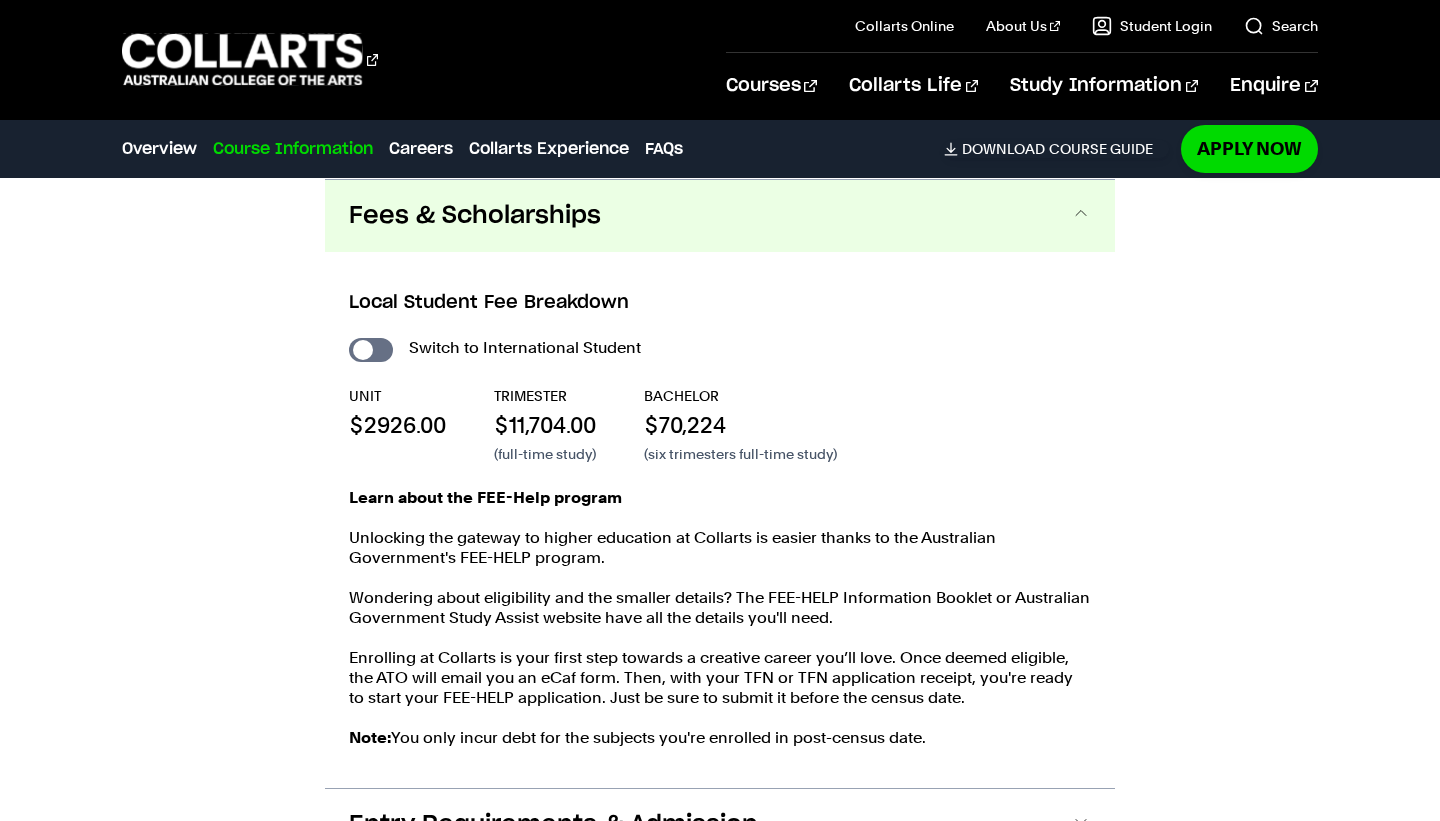 click on "Fees & Scholarships" at bounding box center [720, 216] 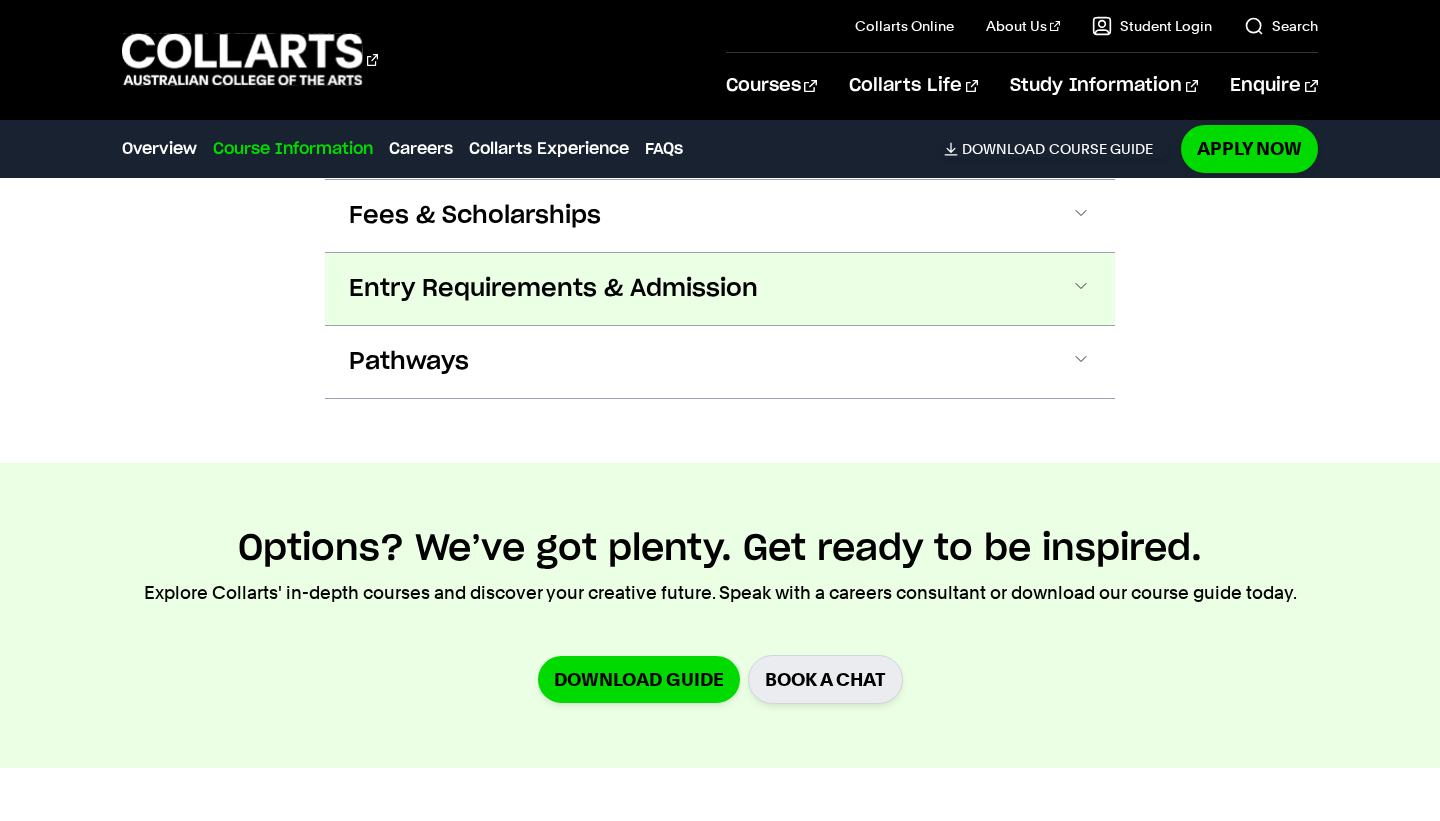 click on "Entry Requirements & Admission" at bounding box center [720, 289] 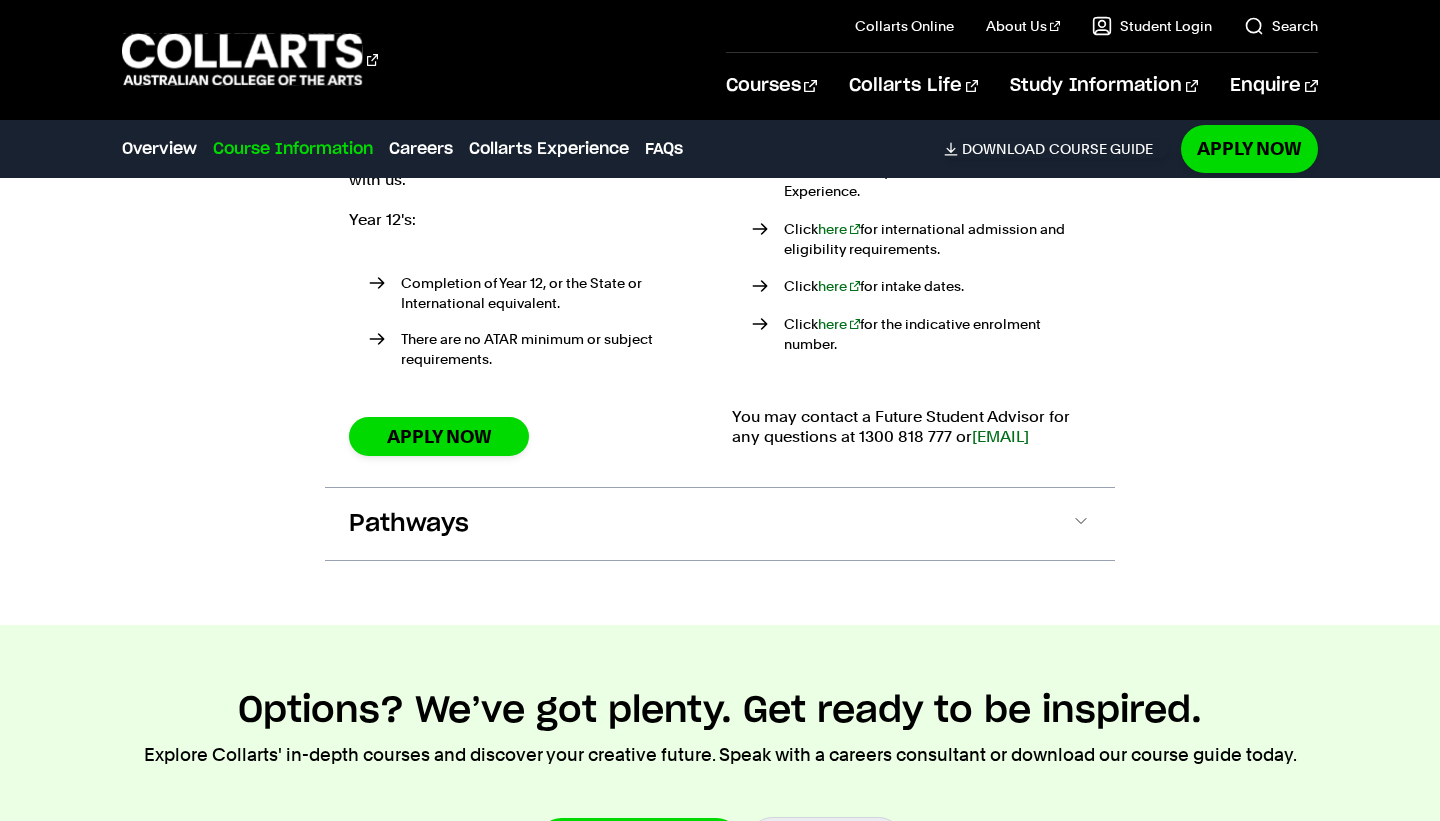 scroll, scrollTop: 2568, scrollLeft: 0, axis: vertical 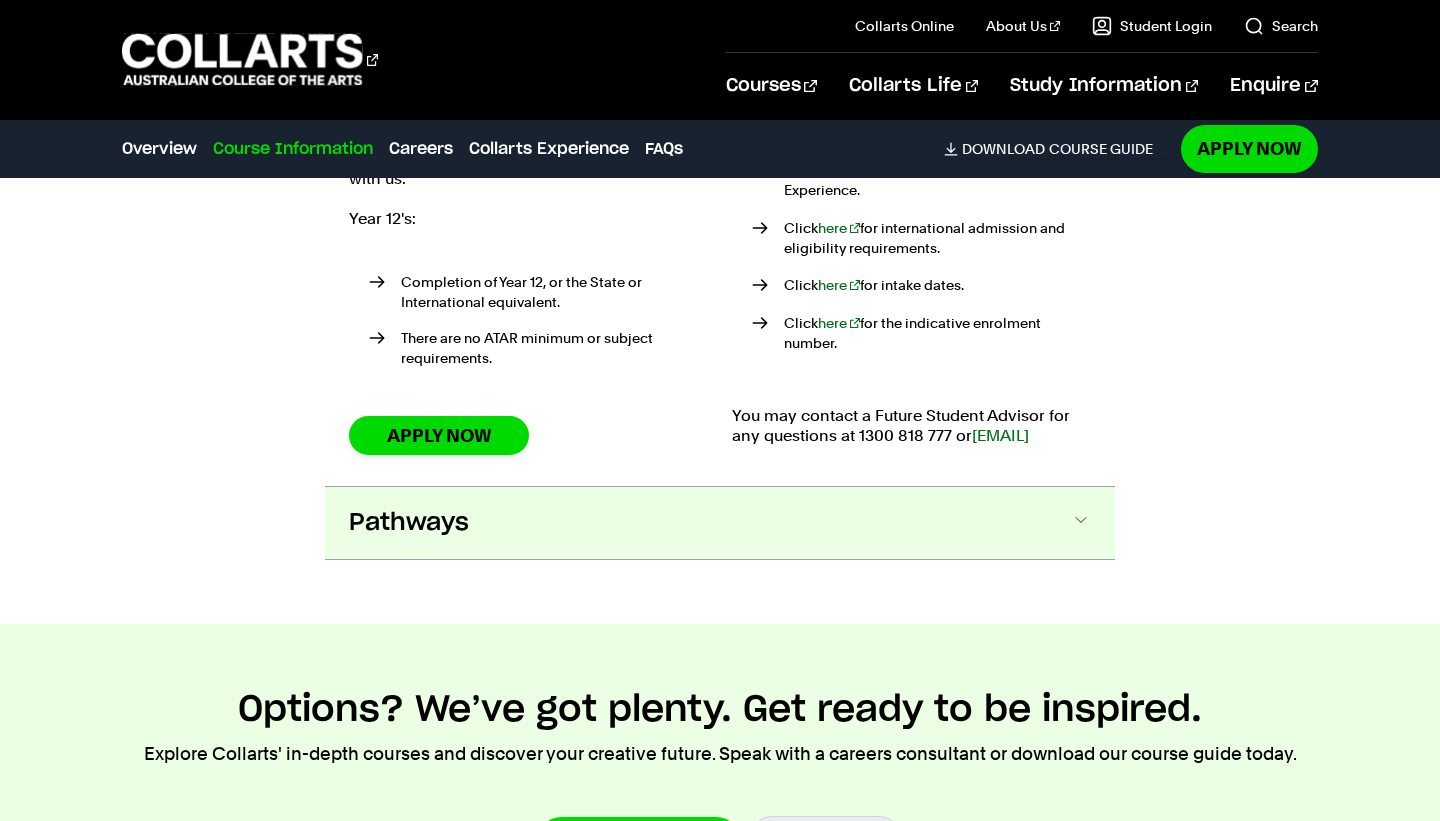 click on "Pathways" at bounding box center (409, 523) 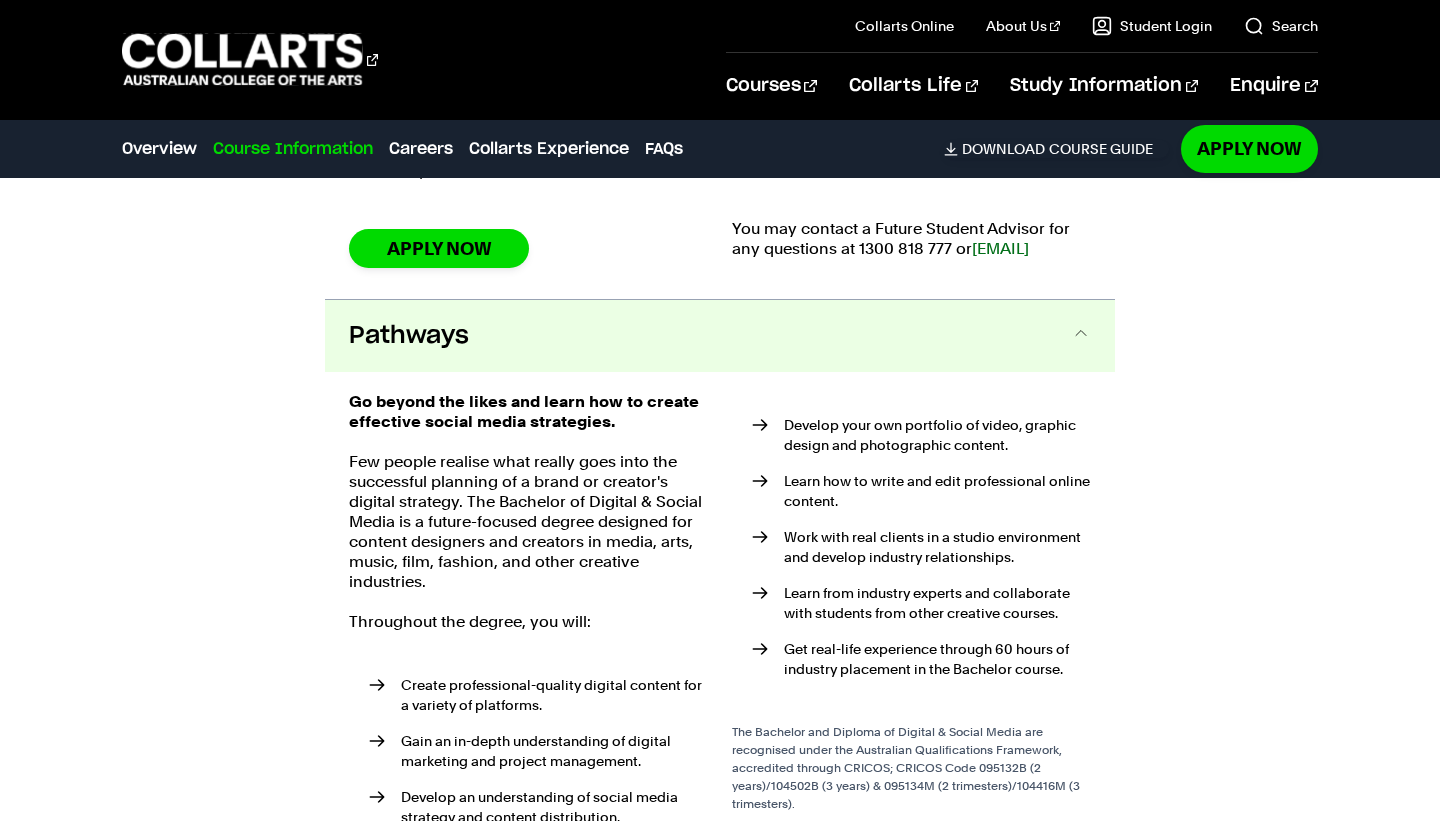 scroll, scrollTop: 2875, scrollLeft: 0, axis: vertical 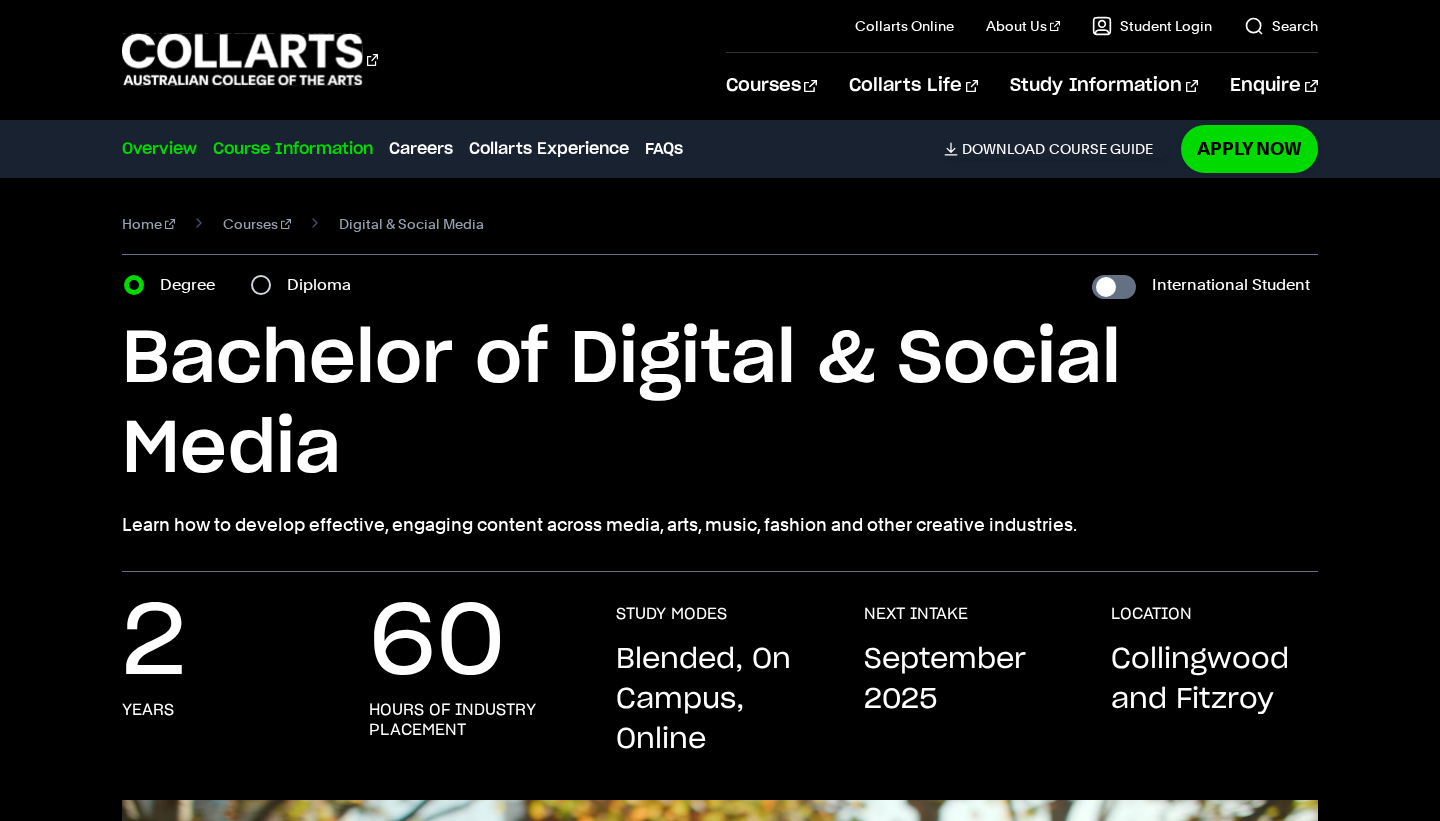 click on "Overview" at bounding box center (159, 149) 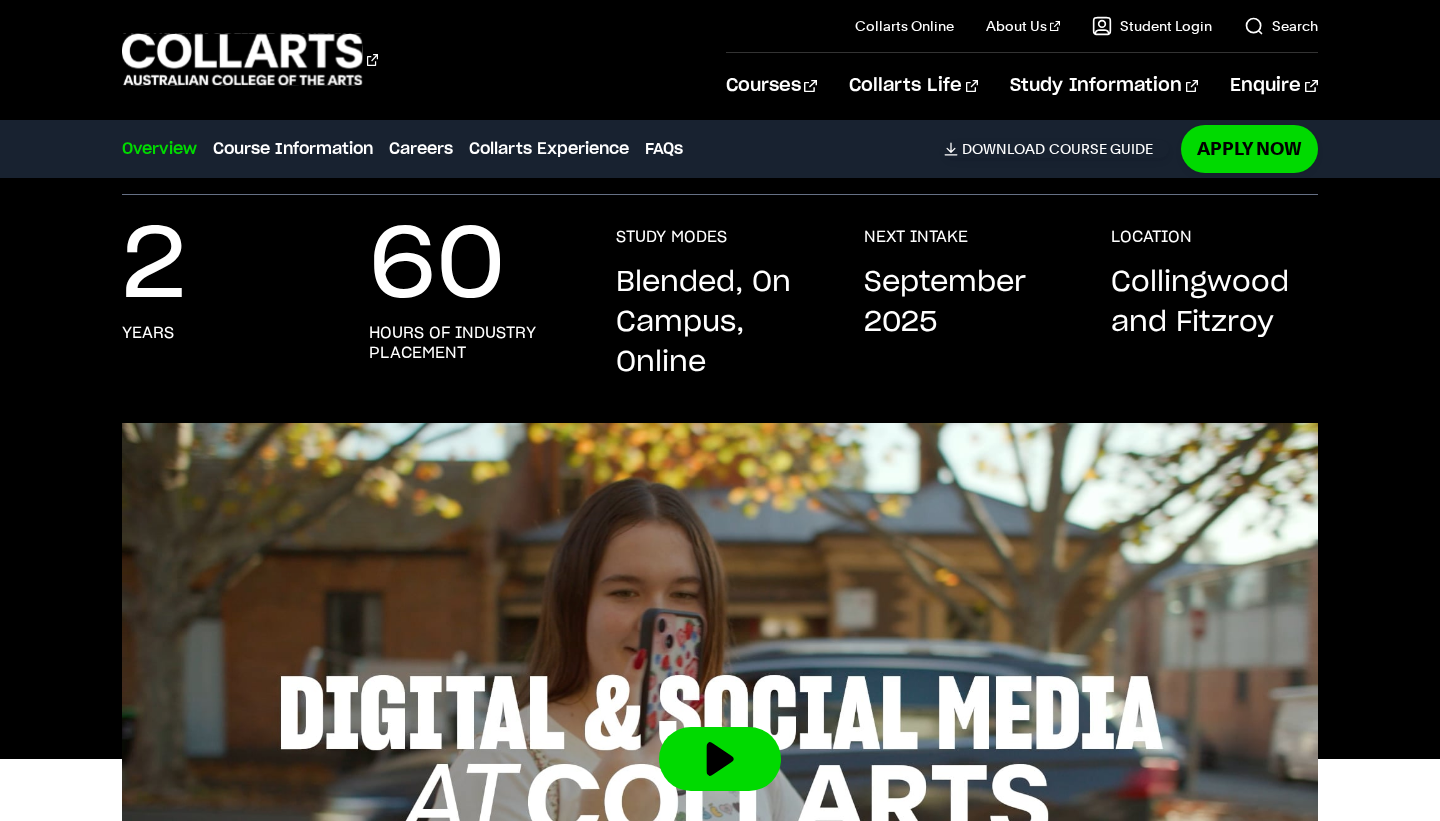 scroll, scrollTop: 394, scrollLeft: 0, axis: vertical 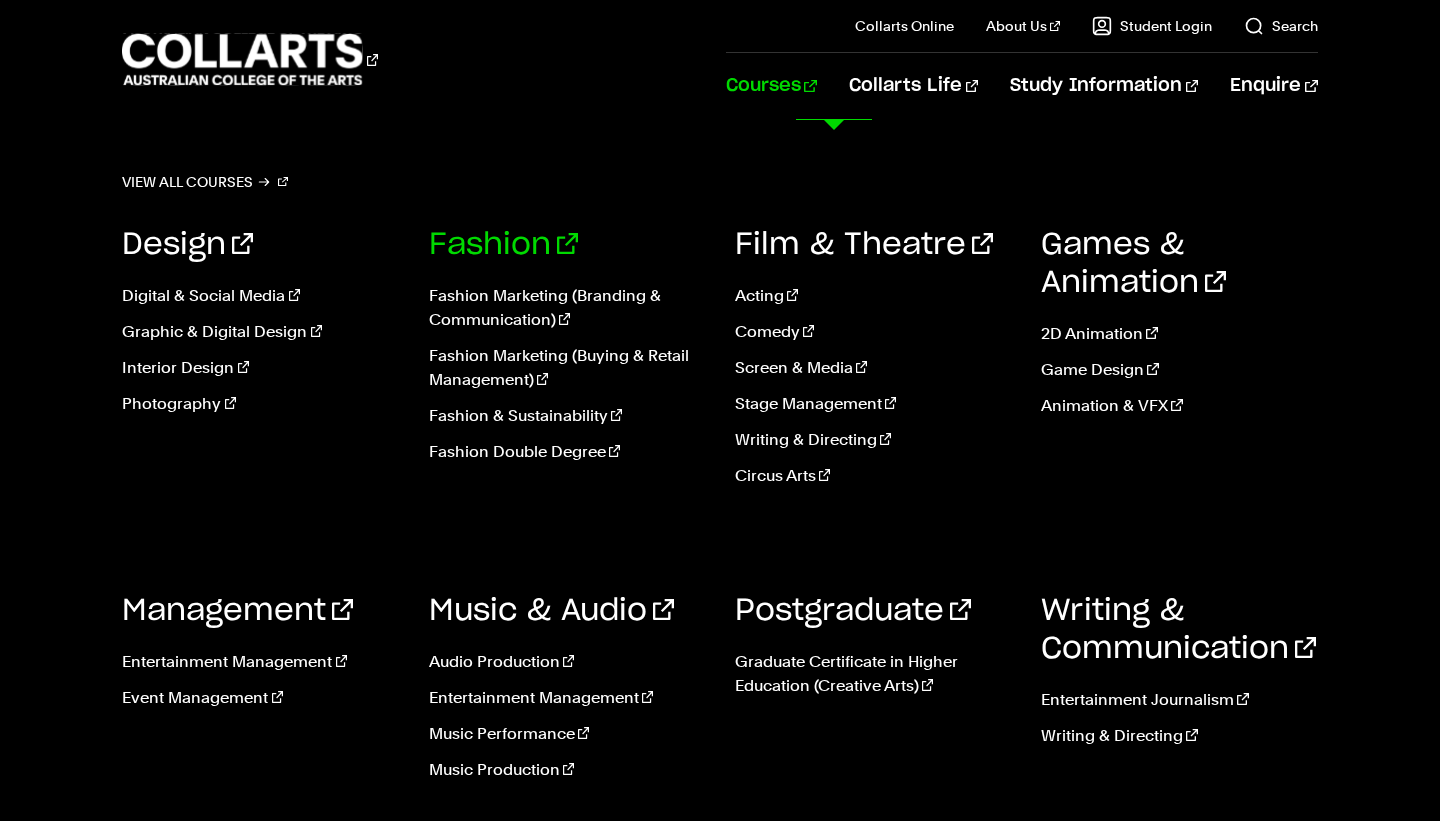 click on "Fashion" at bounding box center (503, 245) 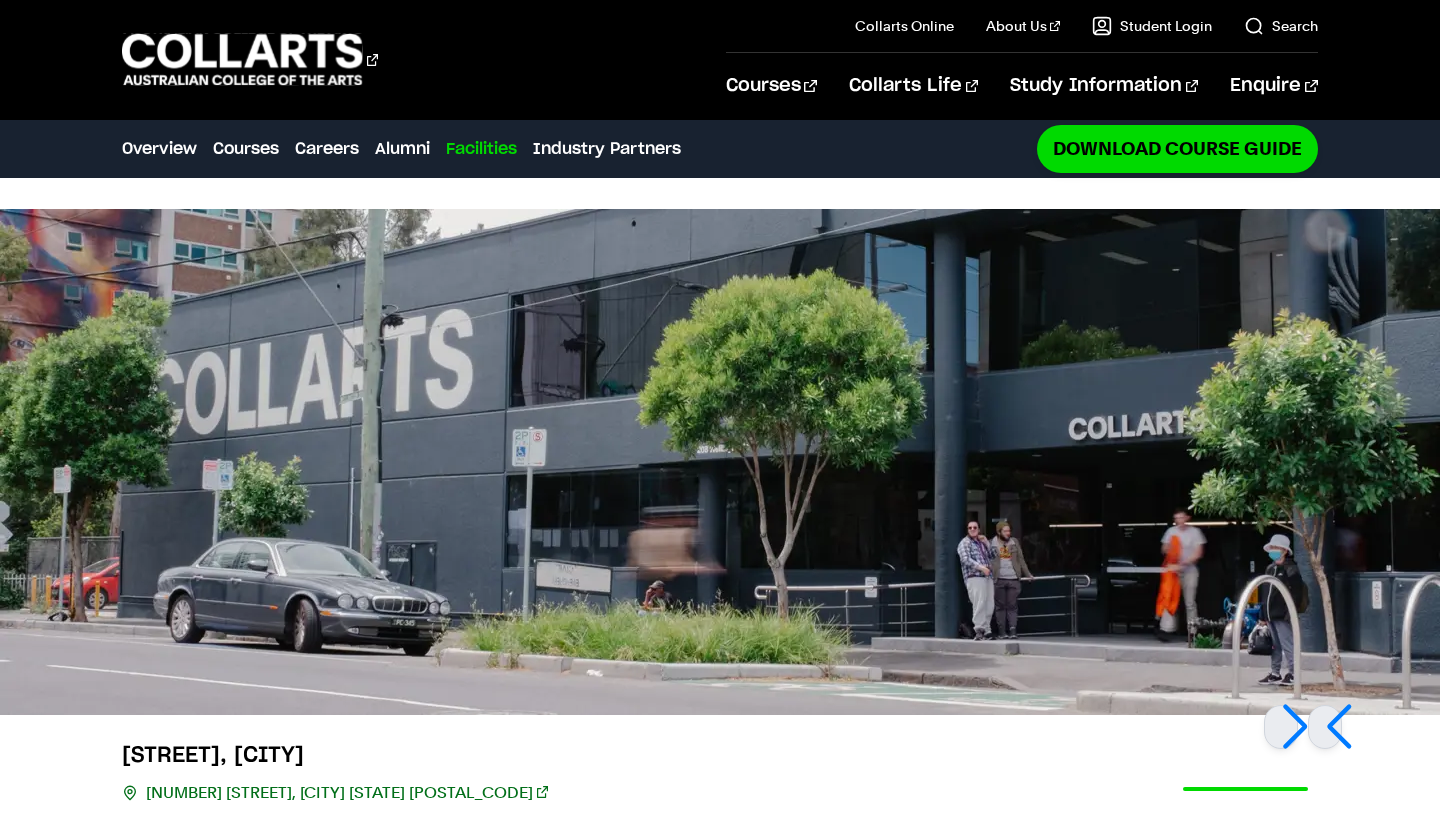 scroll, scrollTop: 3949, scrollLeft: 0, axis: vertical 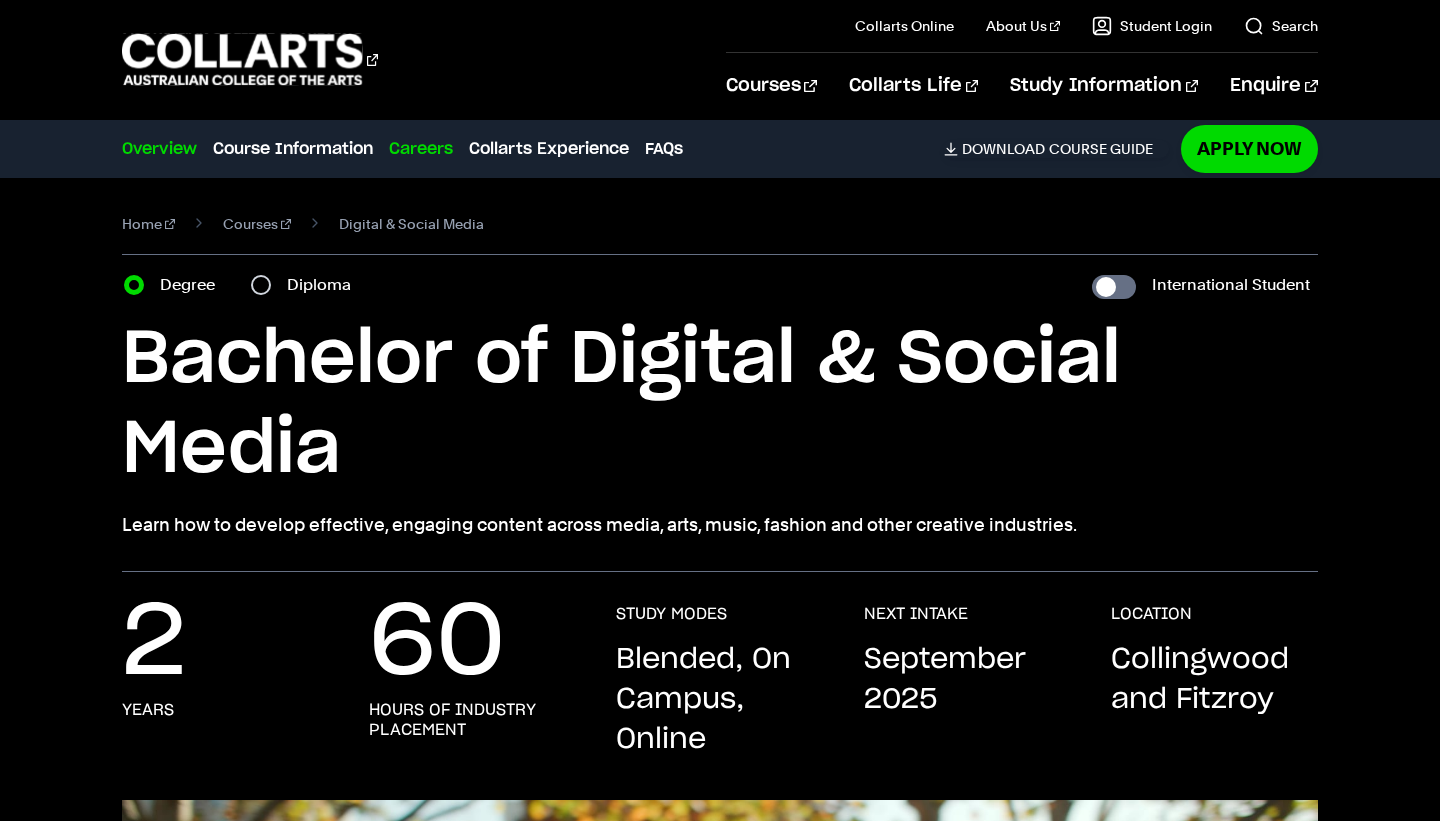 click on "Careers" at bounding box center [421, 149] 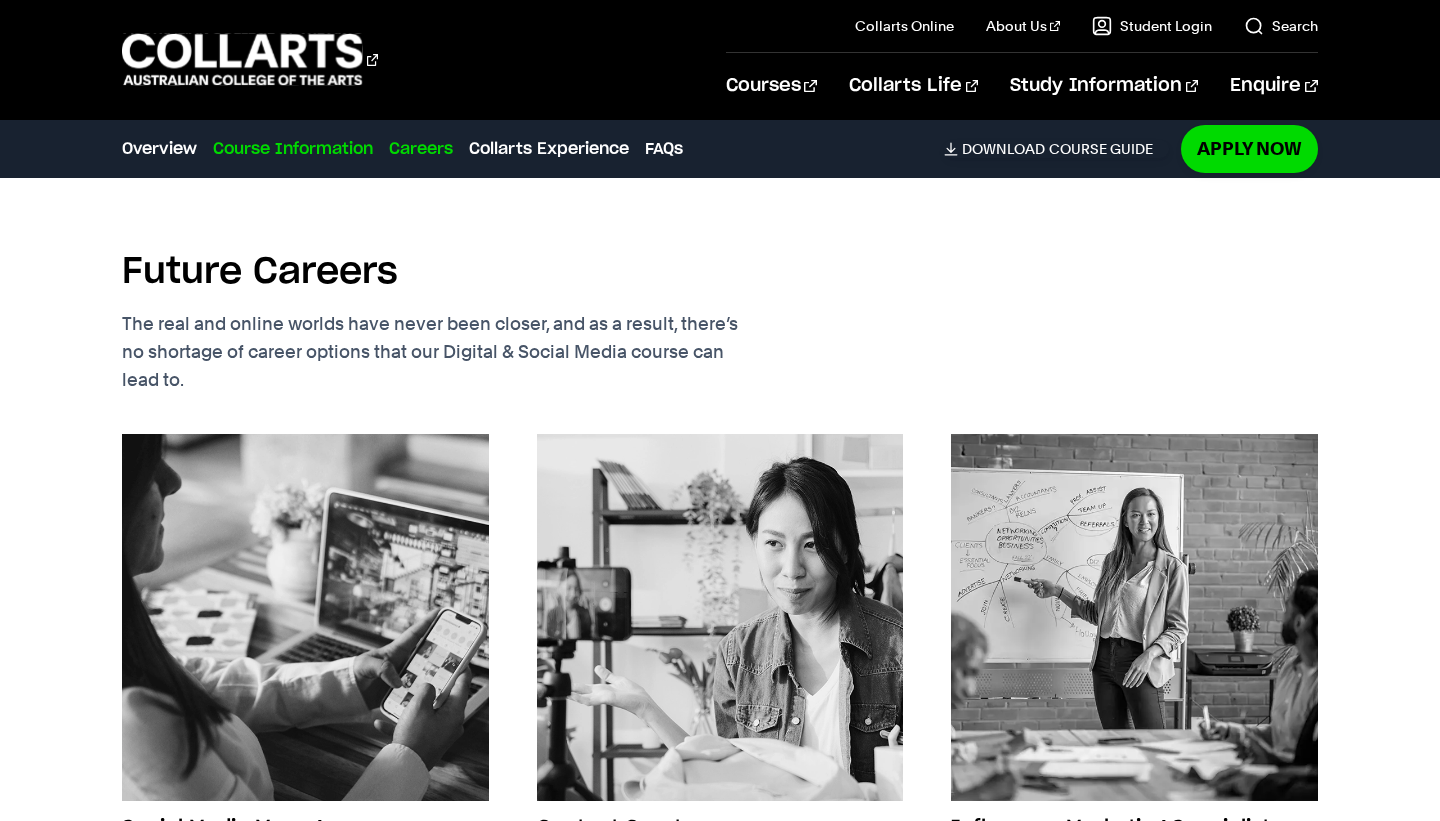 click on "Course Information" at bounding box center [293, 149] 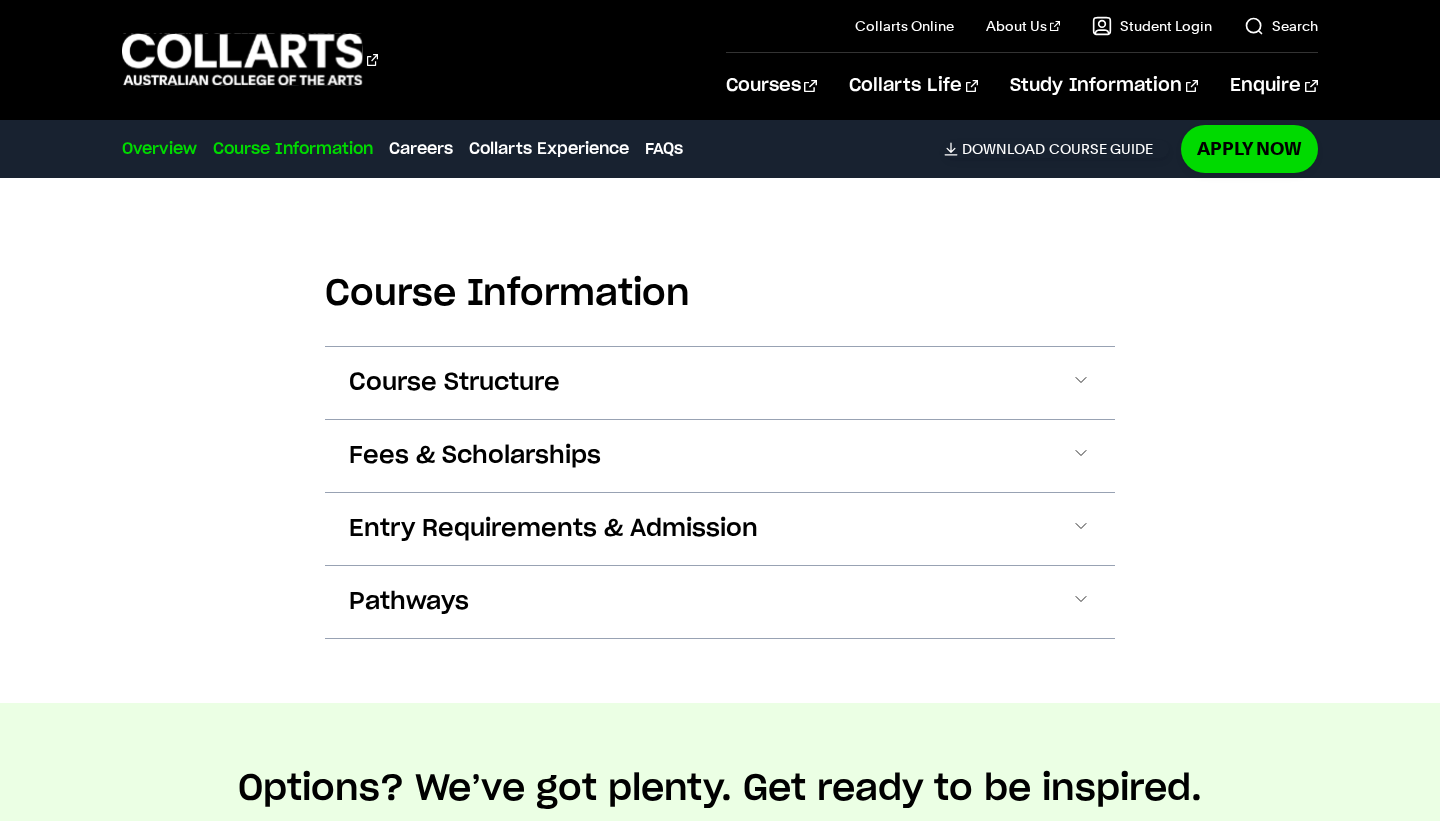 click on "Overview" at bounding box center [159, 149] 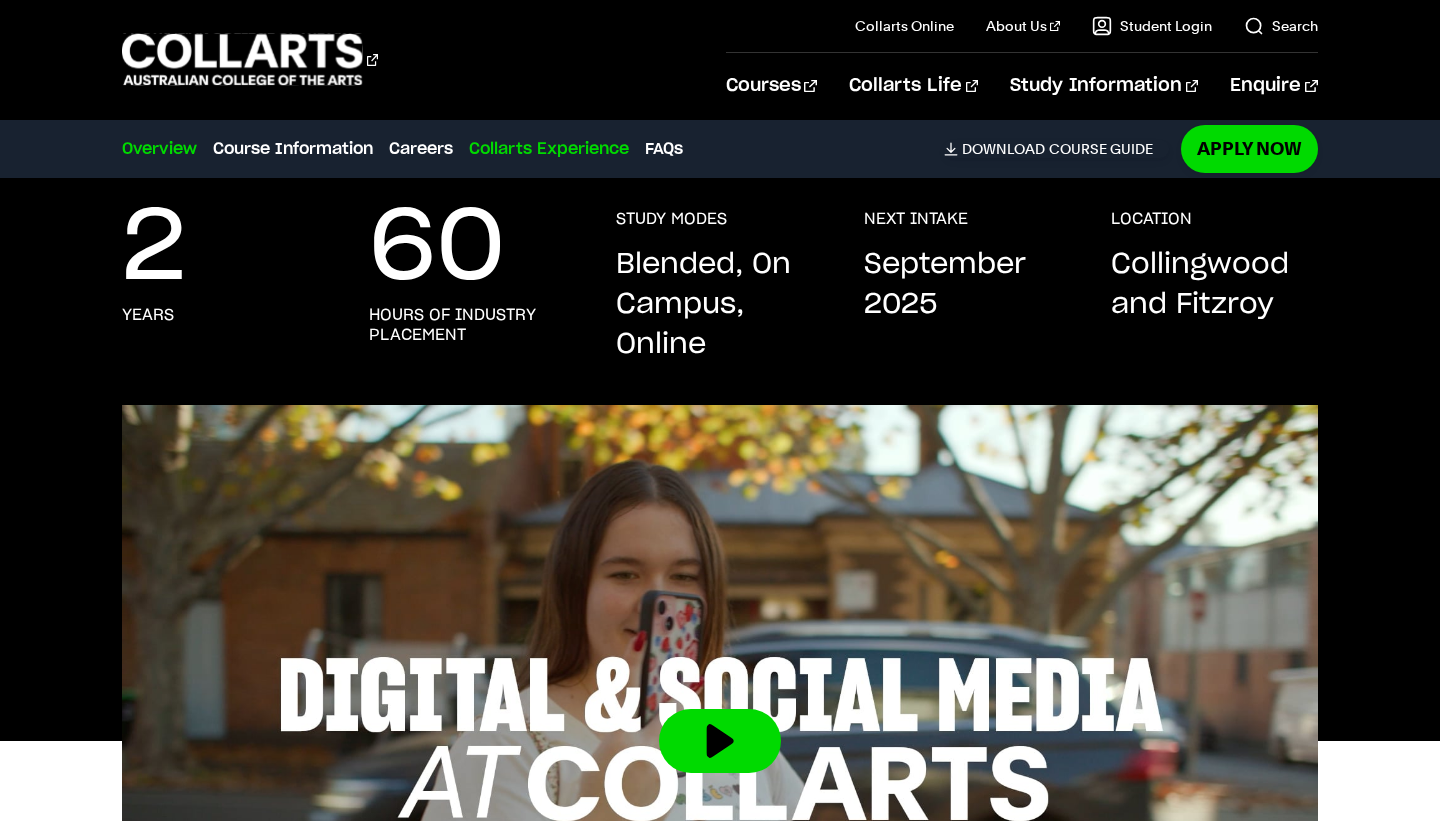 scroll, scrollTop: 394, scrollLeft: 0, axis: vertical 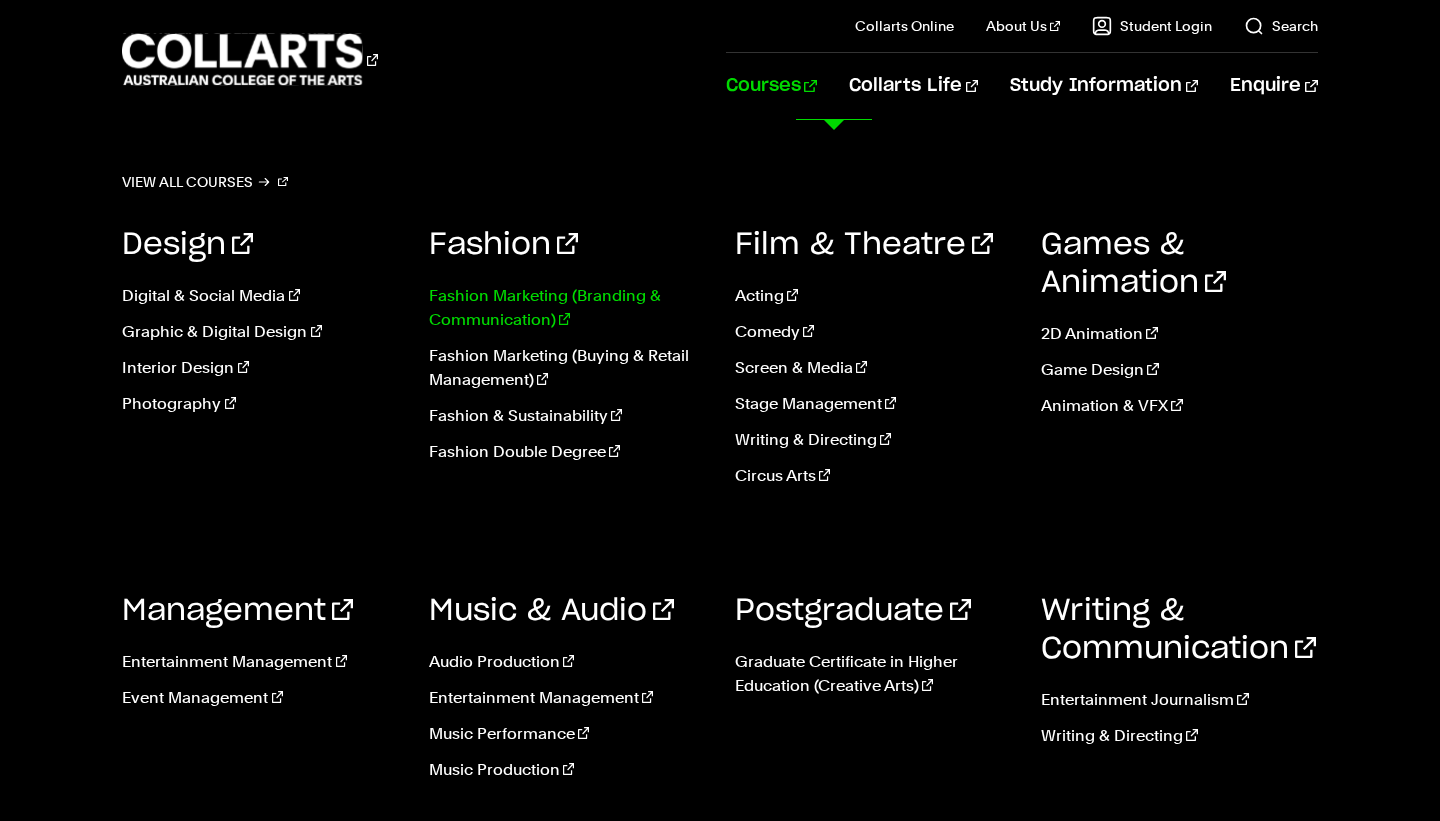 click on "Fashion Marketing (Branding & Communication)" at bounding box center [567, 308] 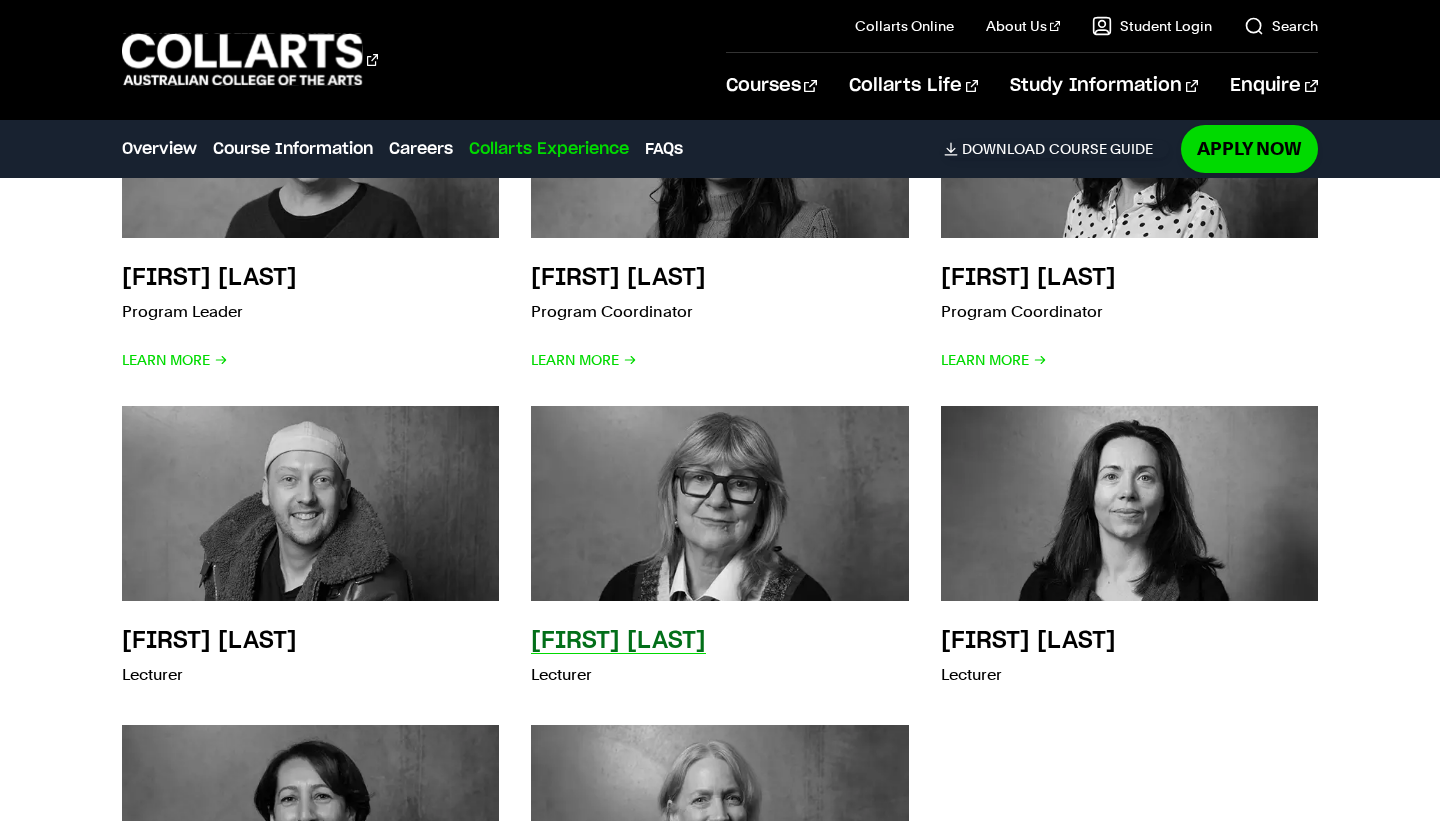 scroll, scrollTop: 5970, scrollLeft: 0, axis: vertical 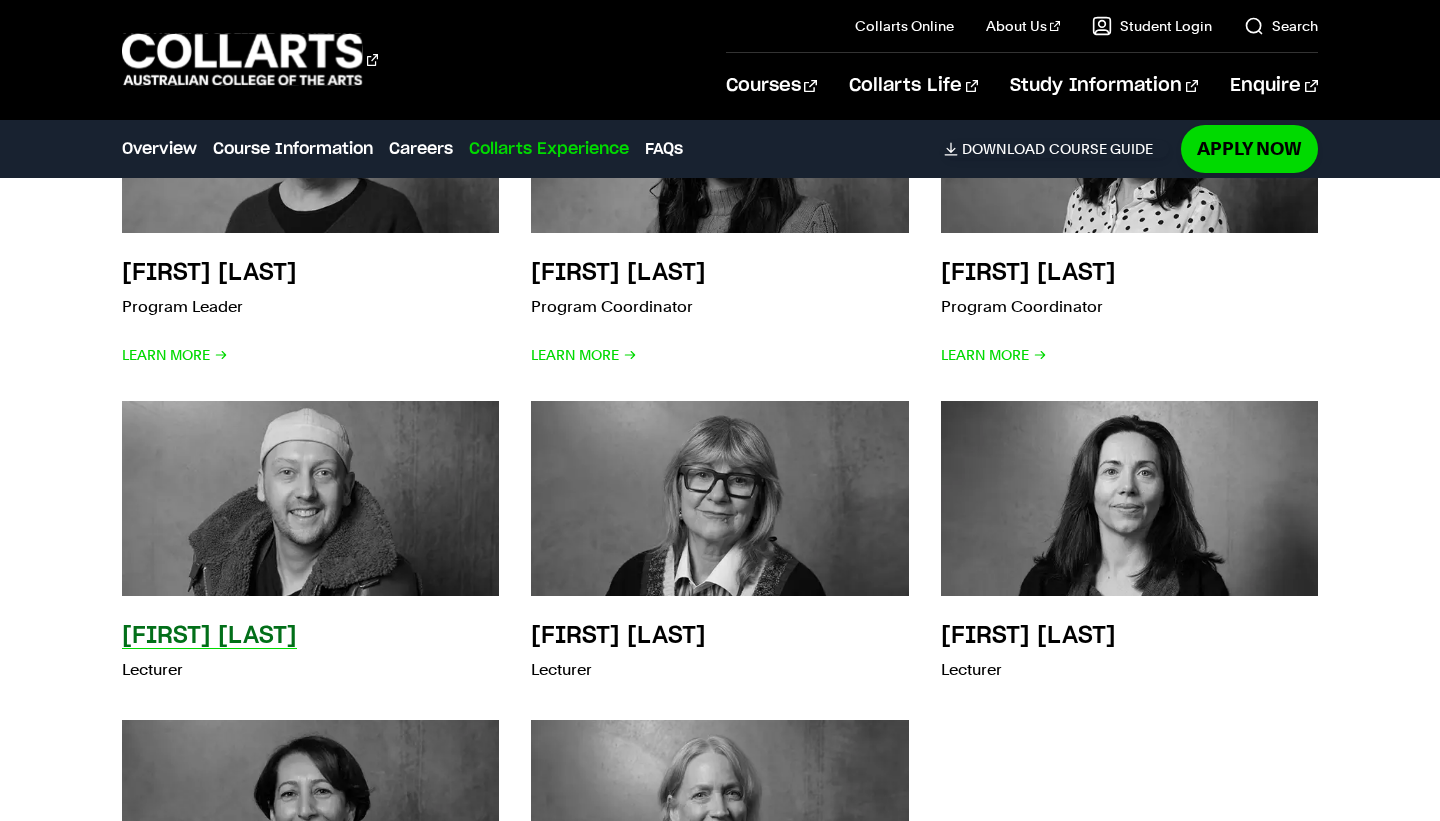 click at bounding box center [311, 498] 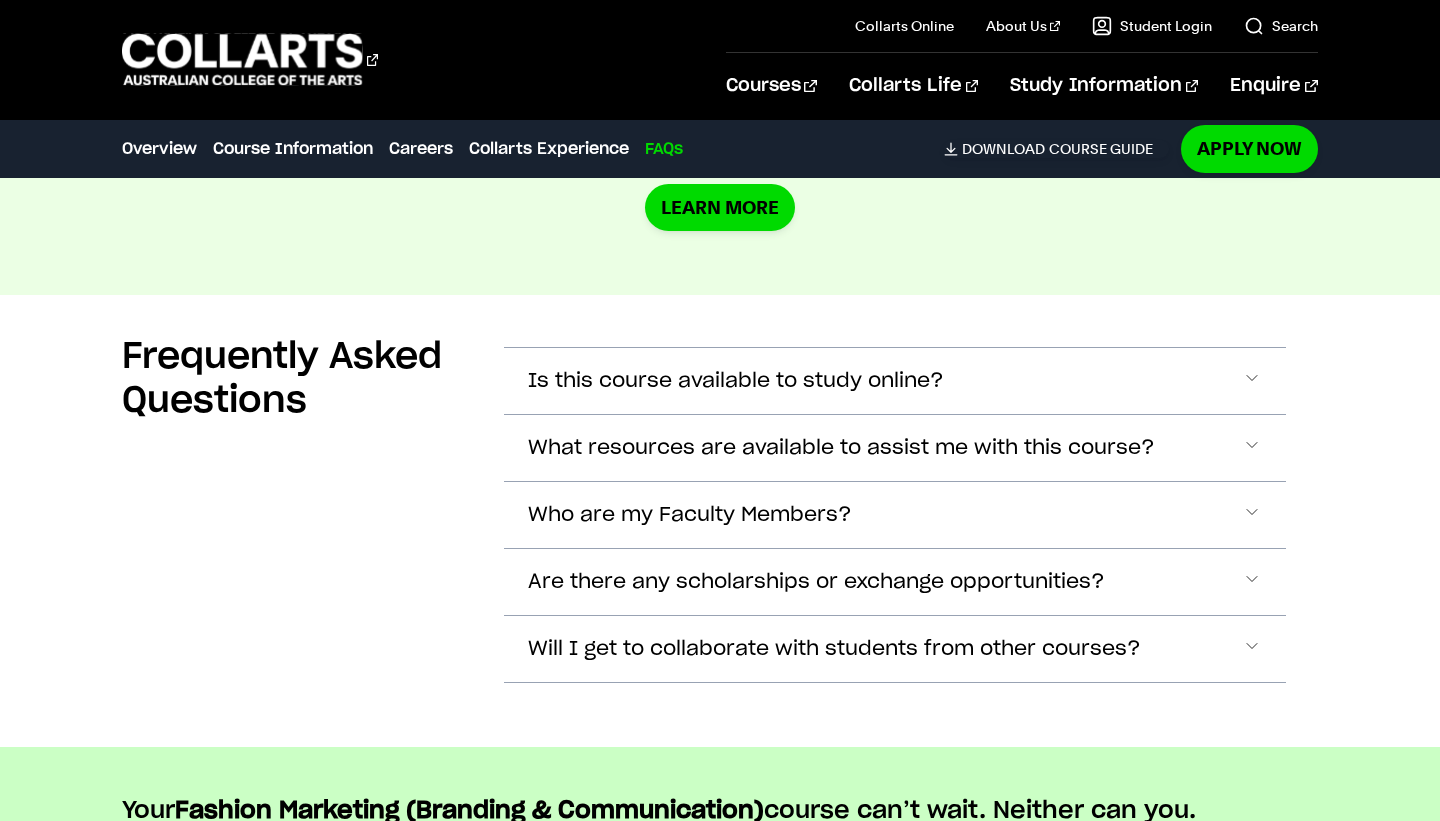scroll, scrollTop: 7132, scrollLeft: 0, axis: vertical 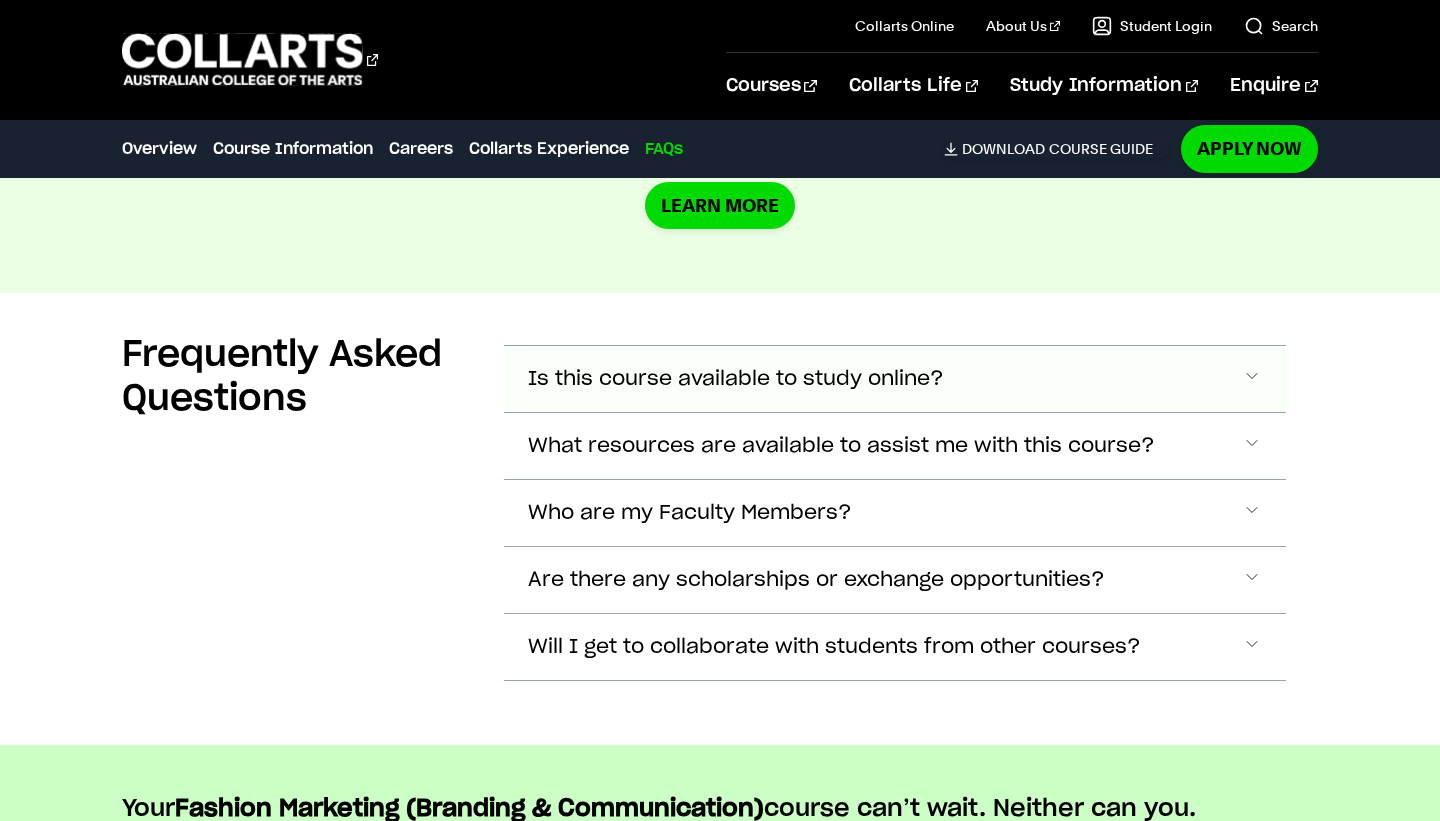 click on "Is this course available to study online?" at bounding box center (736, 379) 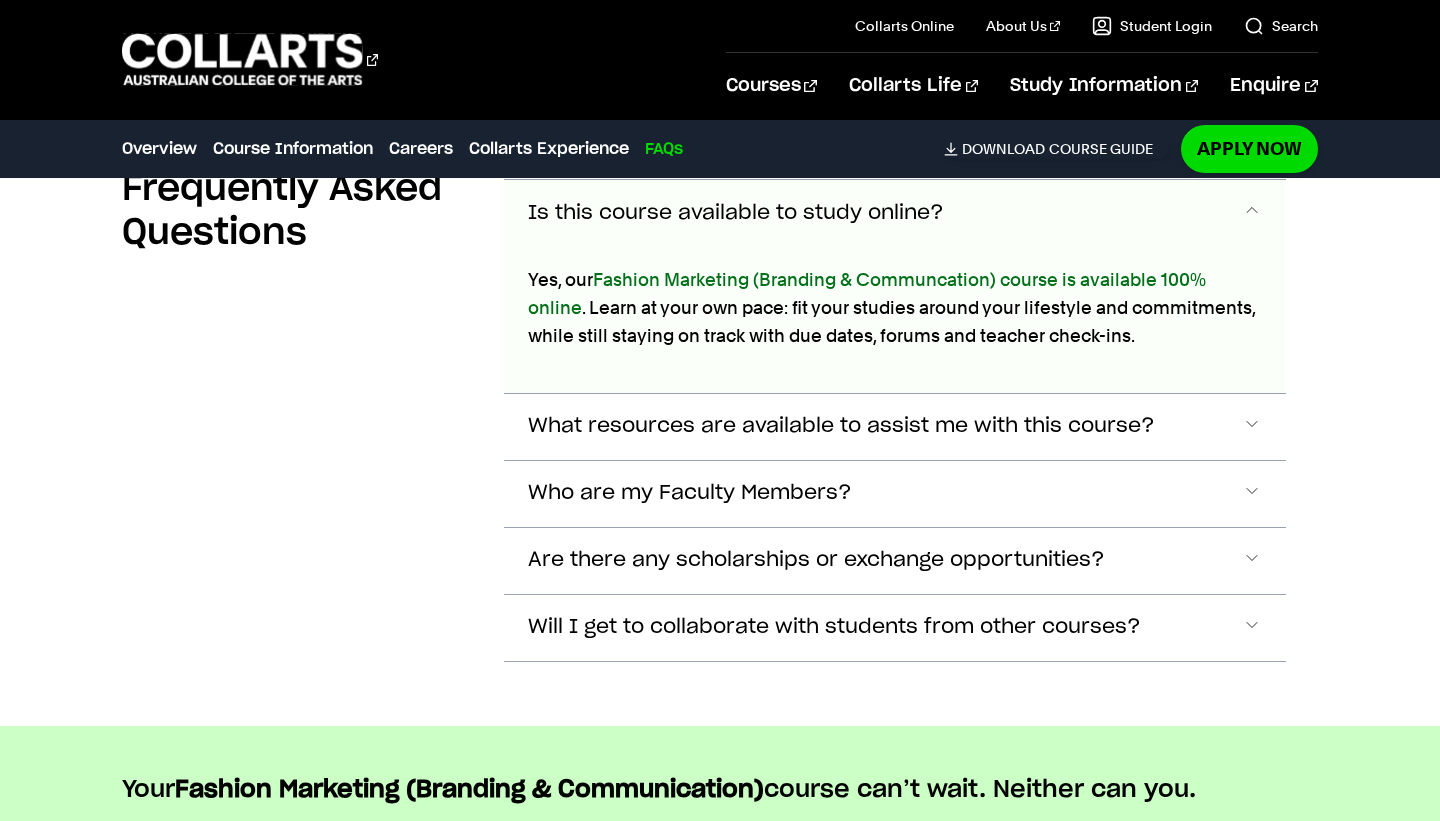 scroll, scrollTop: 7283, scrollLeft: 0, axis: vertical 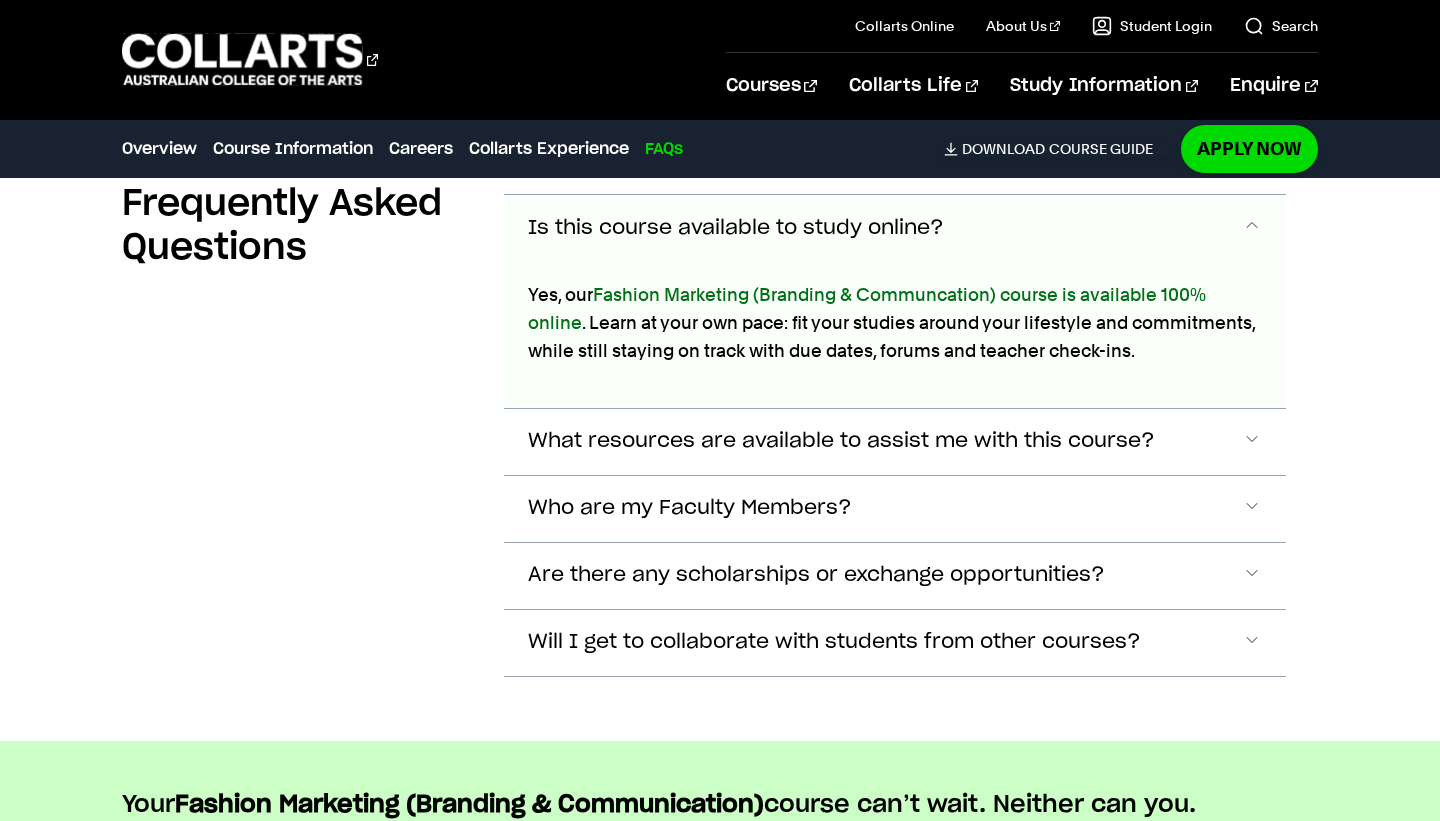 click on "Is this course available to study online?" at bounding box center [736, 228] 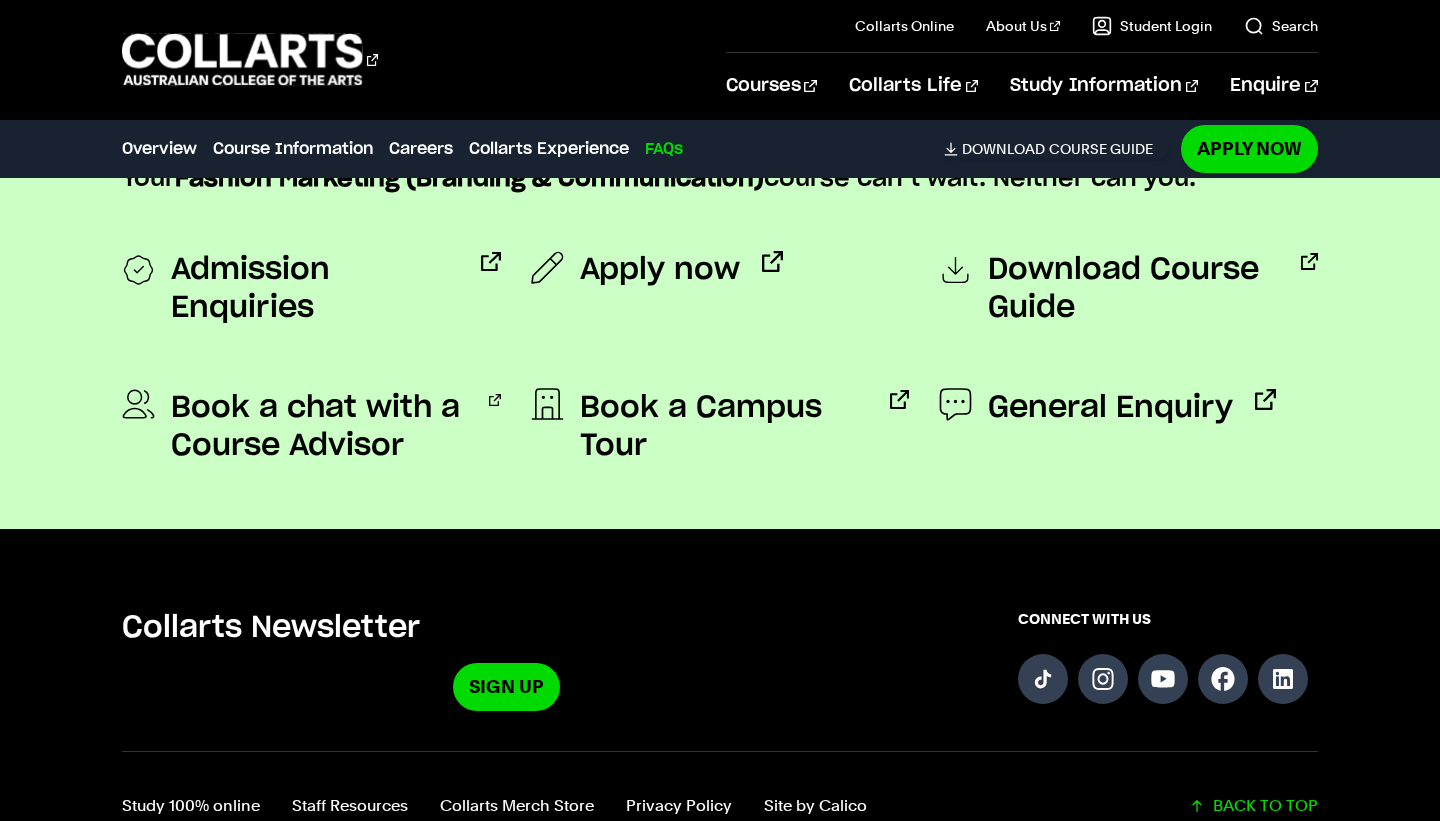 scroll, scrollTop: 7763, scrollLeft: 0, axis: vertical 